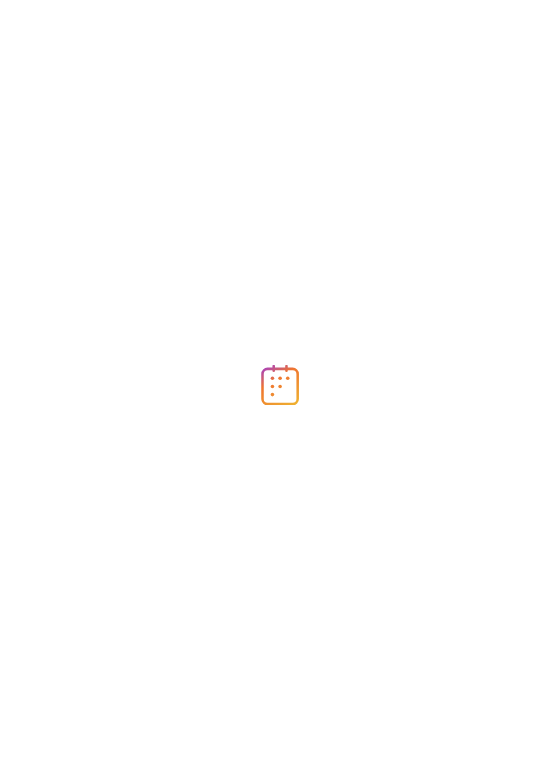 scroll, scrollTop: 0, scrollLeft: 0, axis: both 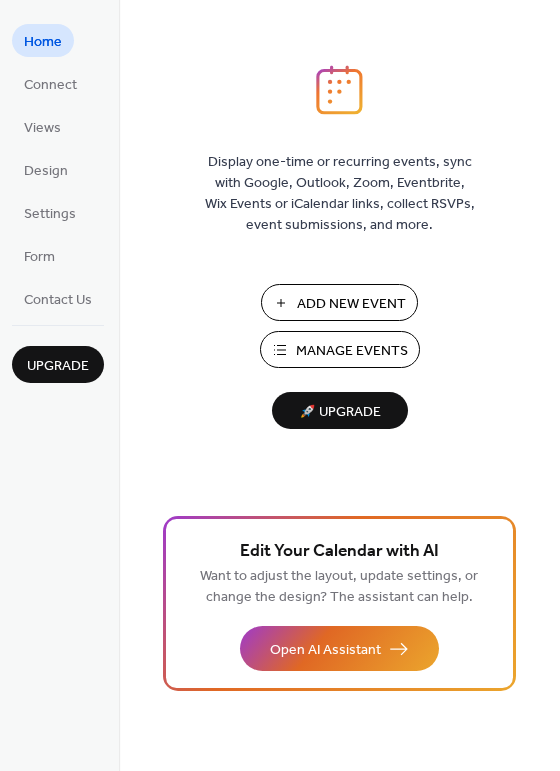 click on "Manage Events" at bounding box center [352, 351] 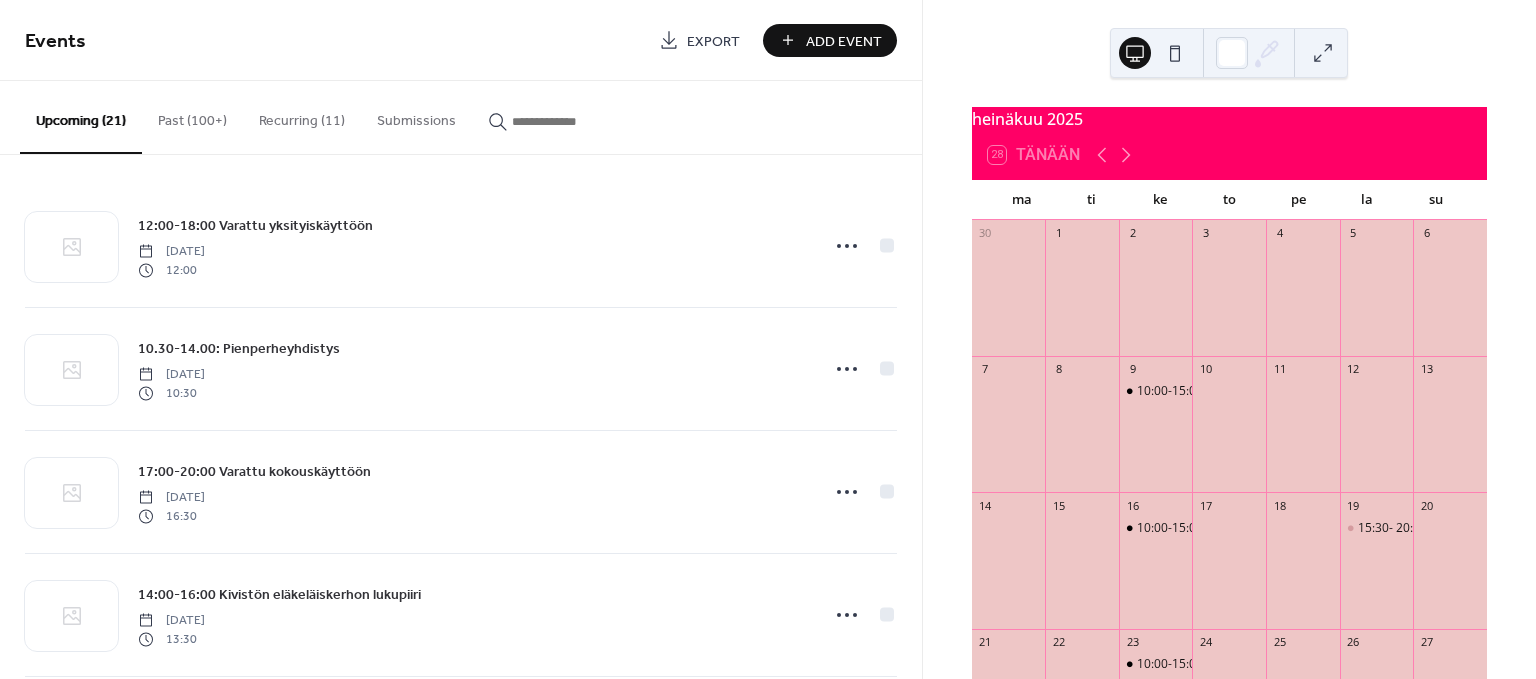 scroll, scrollTop: 0, scrollLeft: 0, axis: both 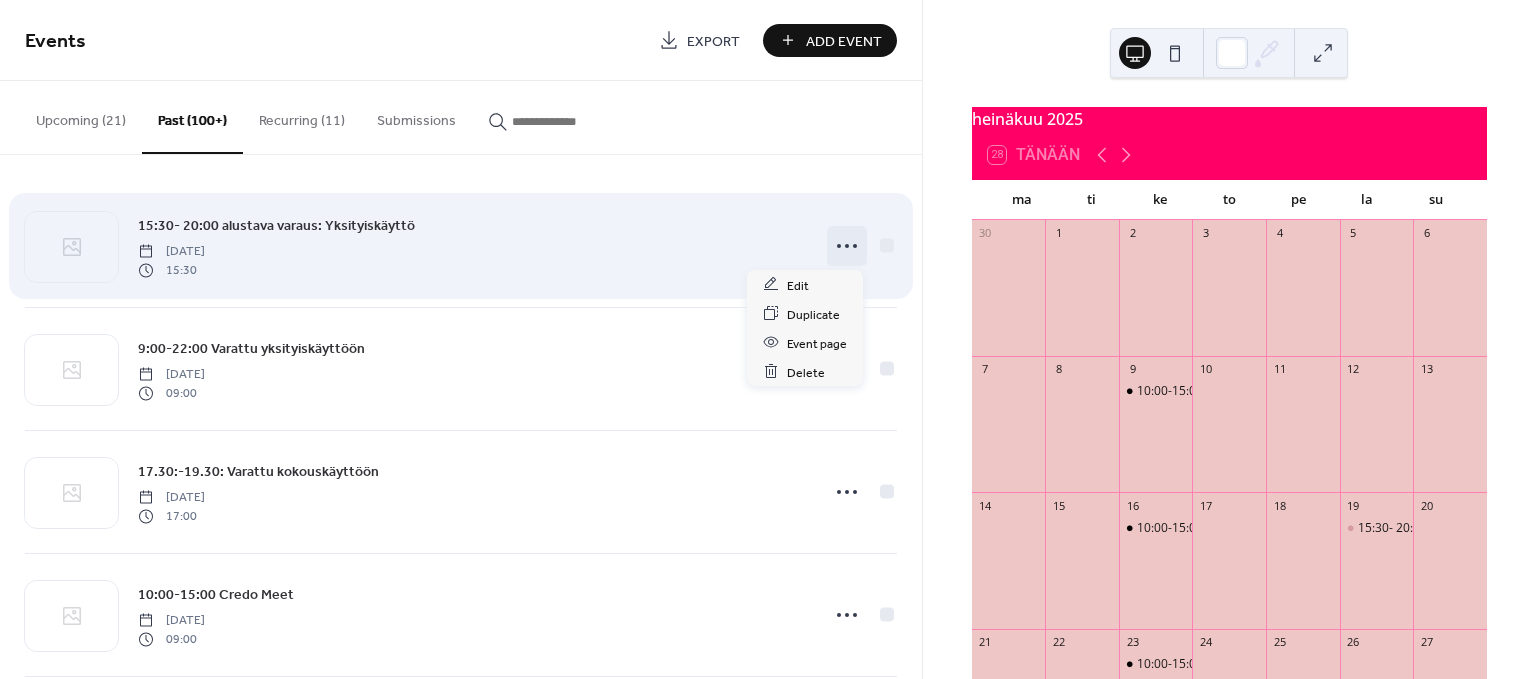 click 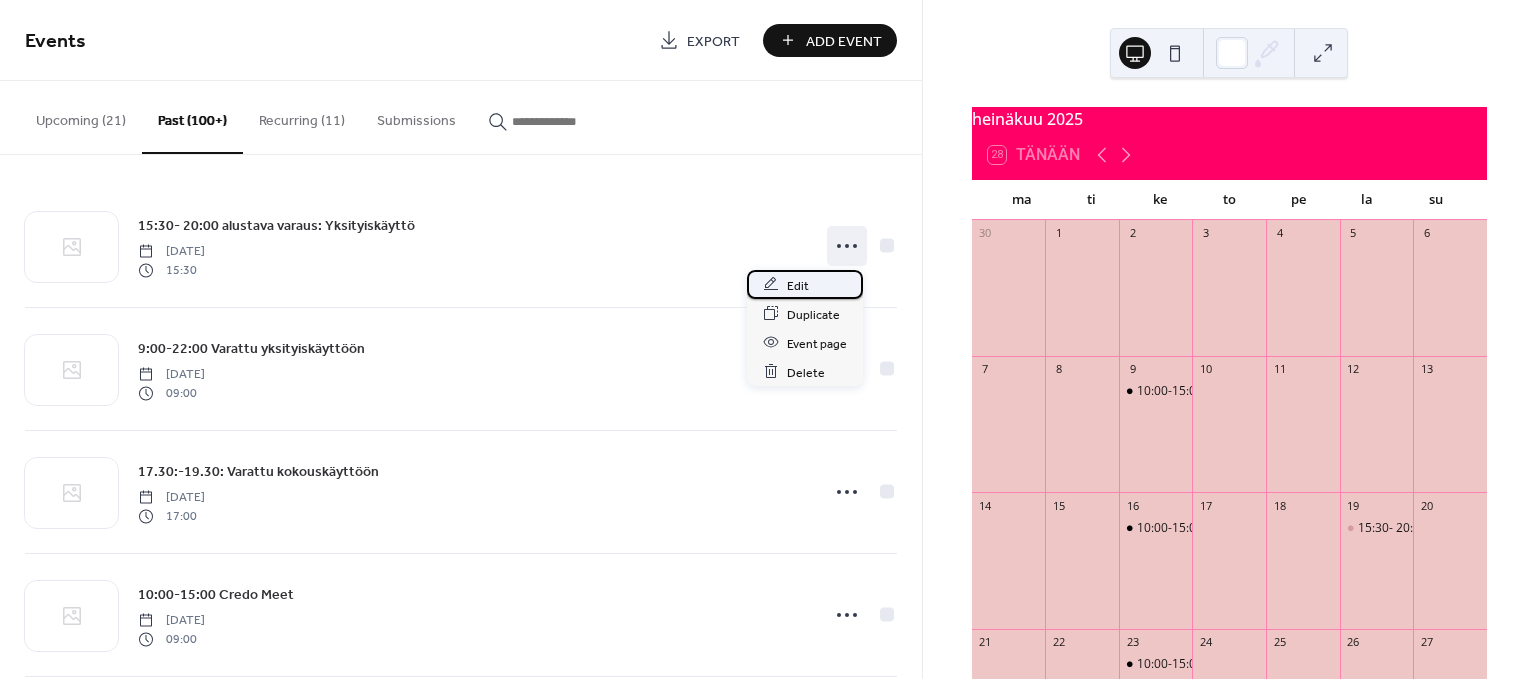 click on "Edit" at bounding box center [798, 285] 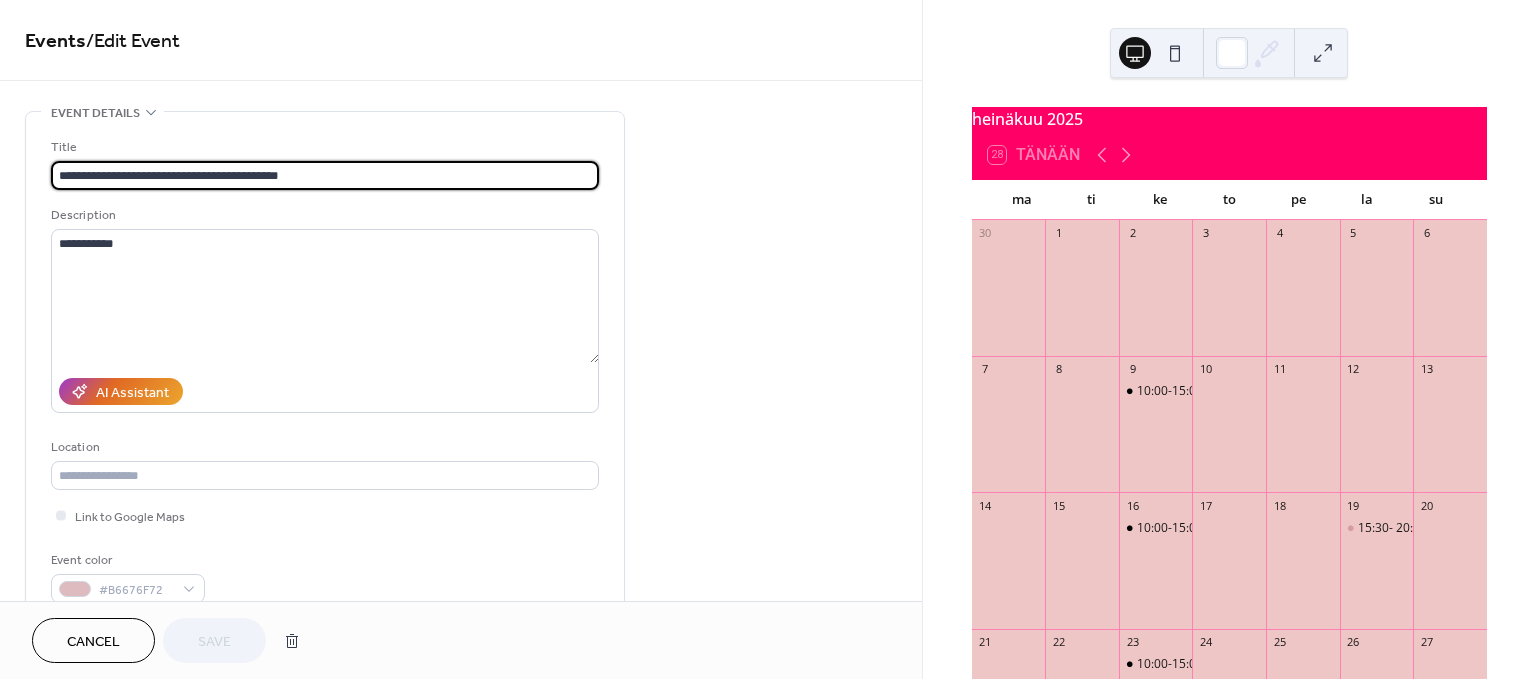 click on "**********" at bounding box center [325, 175] 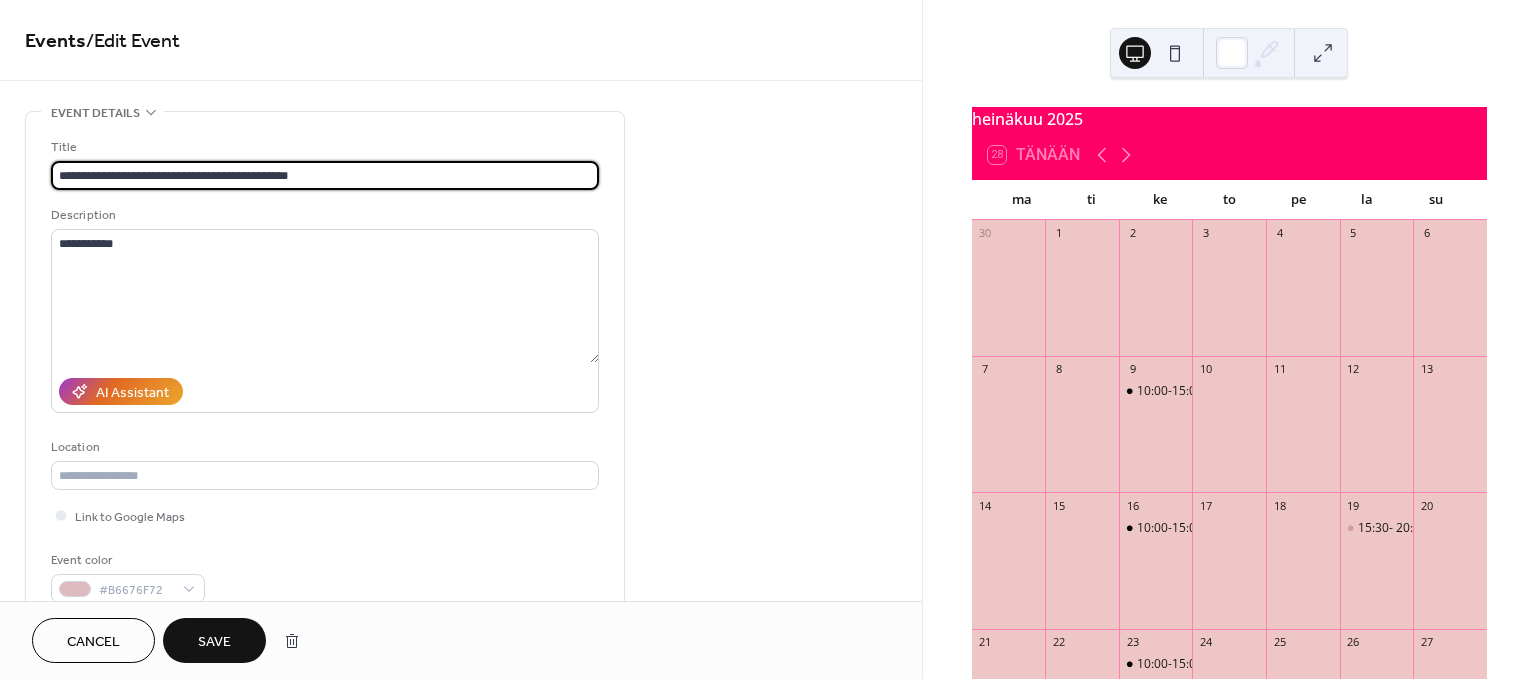 click on "**********" at bounding box center (325, 175) 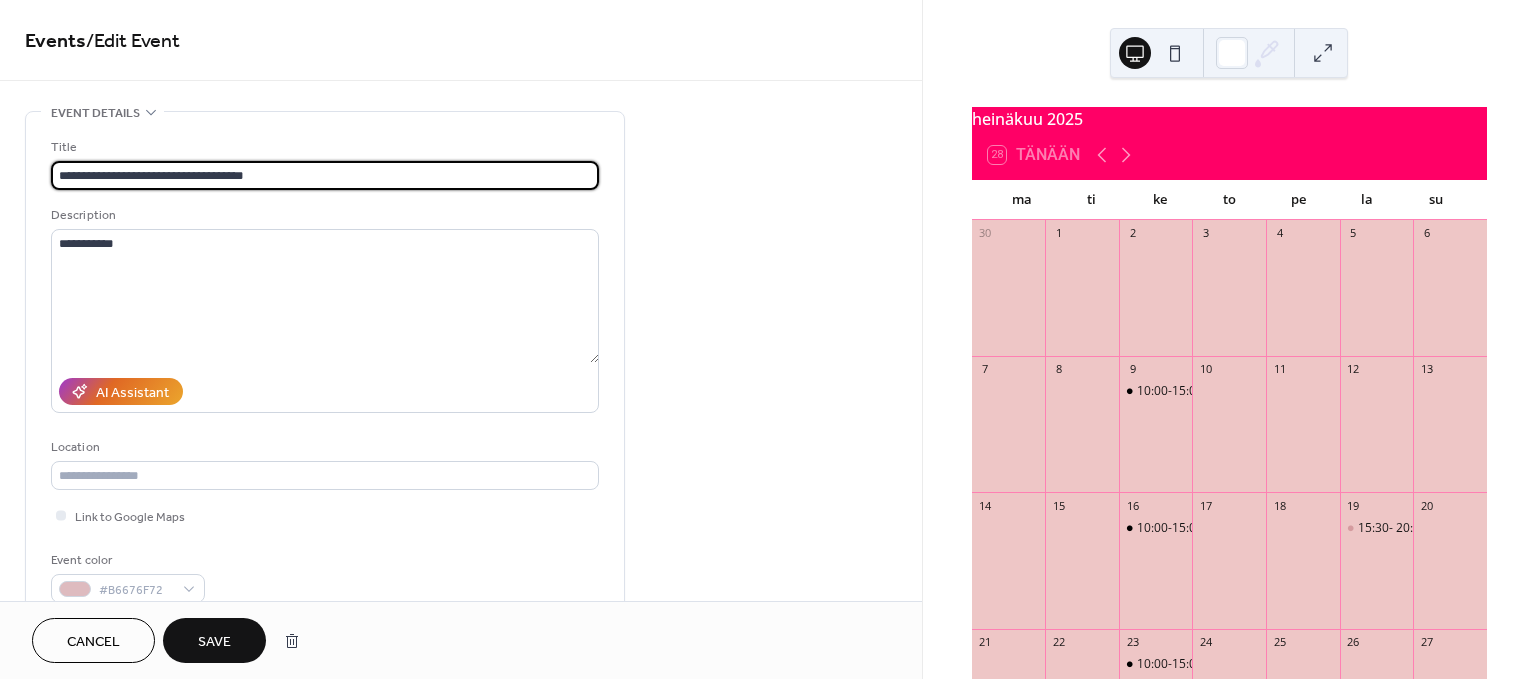 click on "**********" at bounding box center [325, 175] 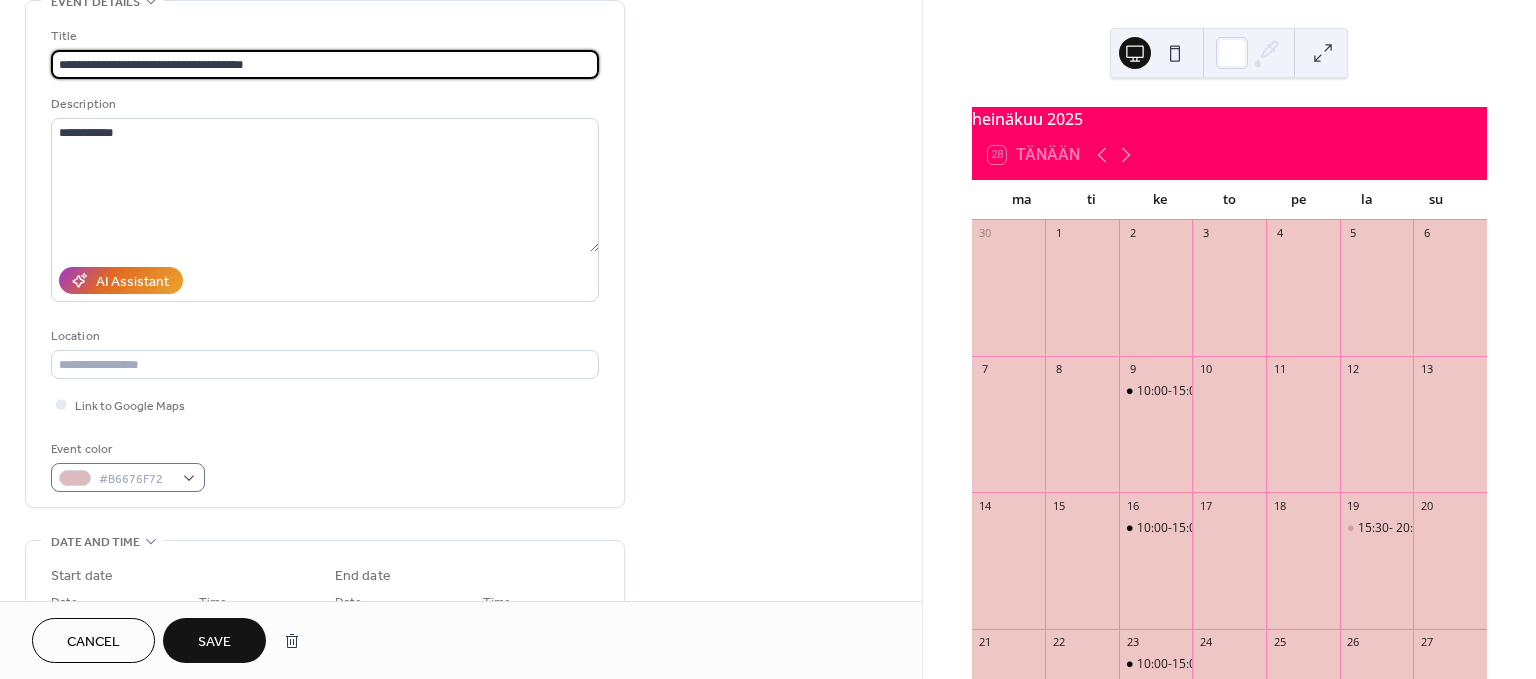 type on "**********" 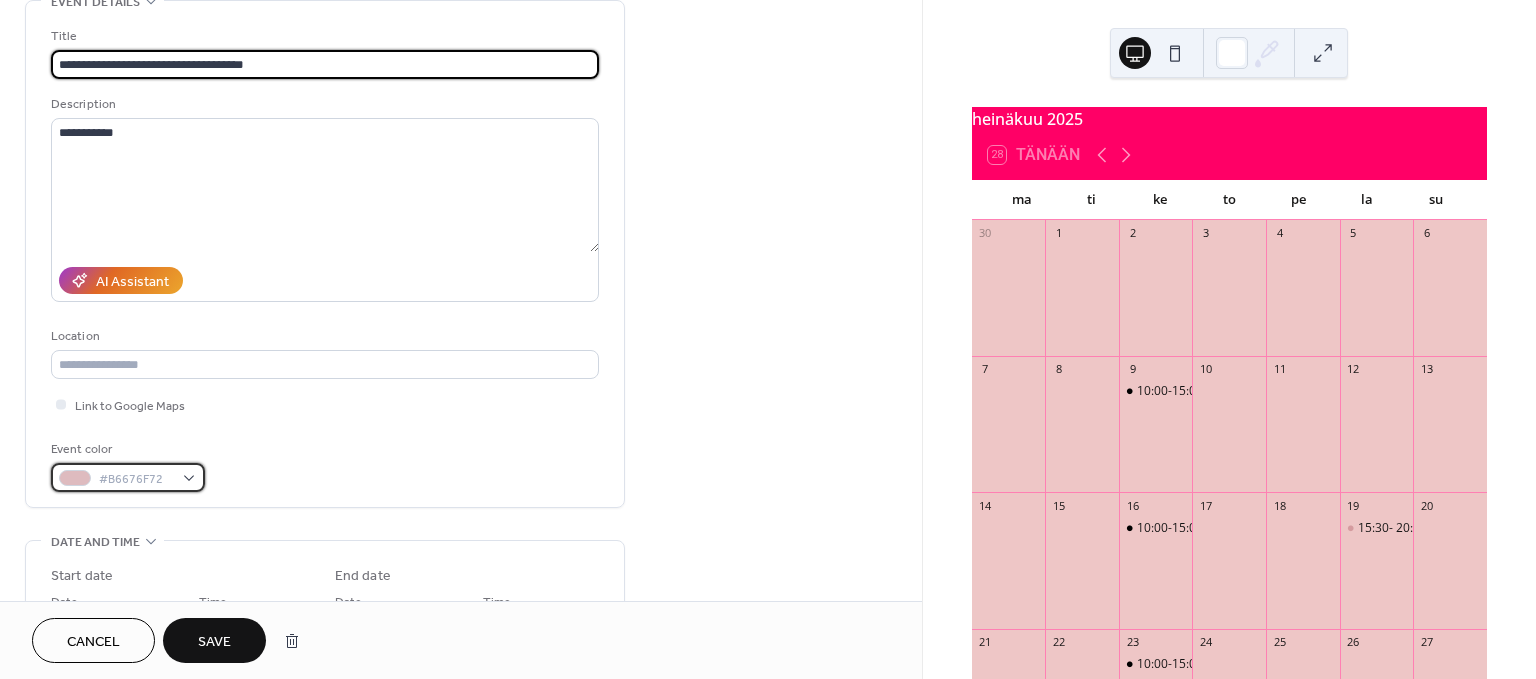 click on "#B6676F72" at bounding box center (128, 477) 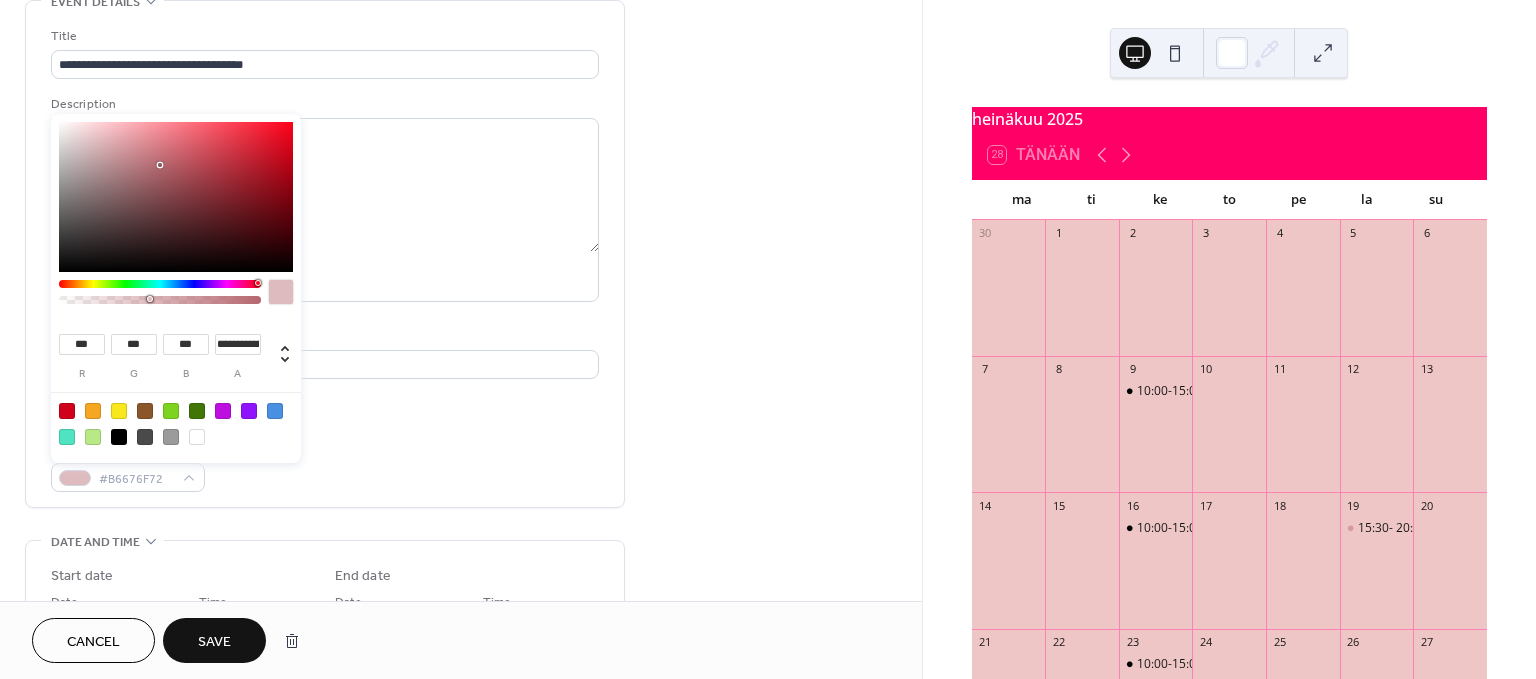 click at bounding box center (197, 437) 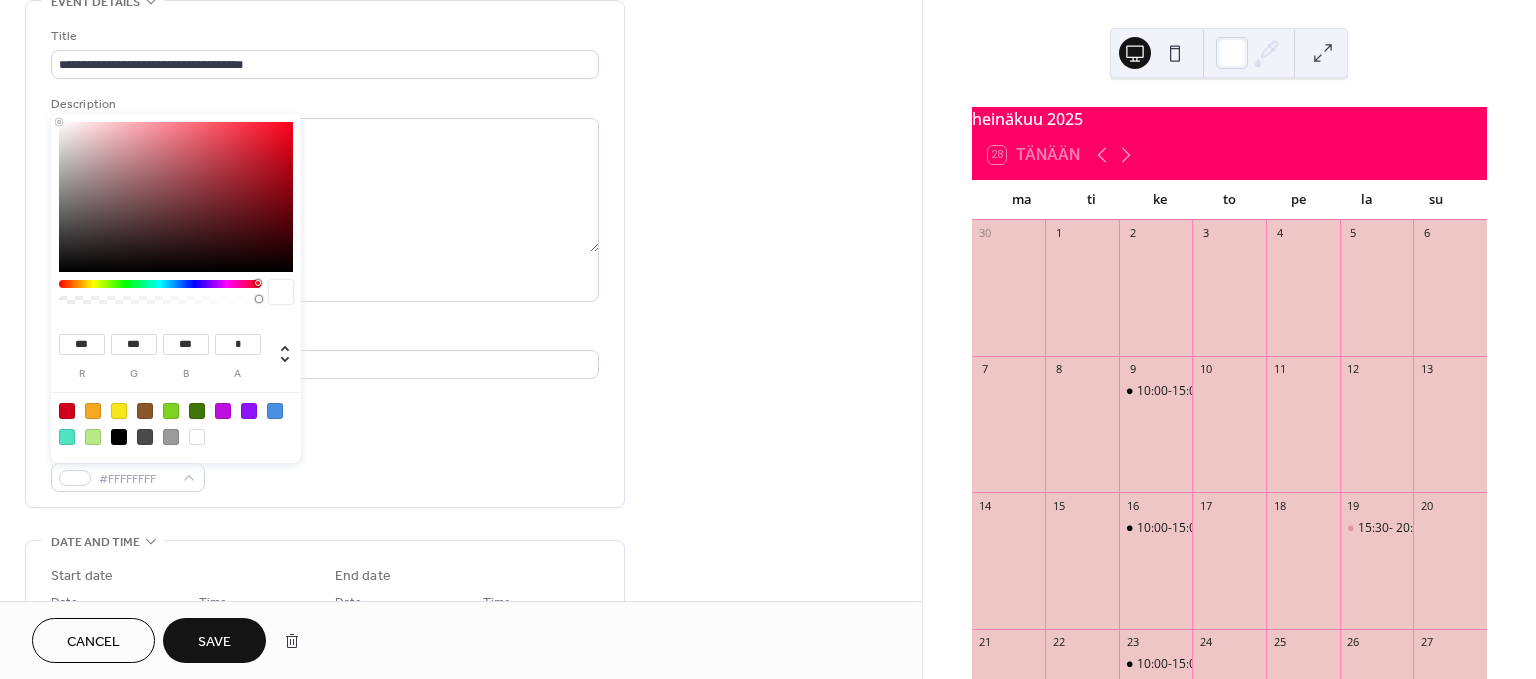 click on "Save" at bounding box center [214, 642] 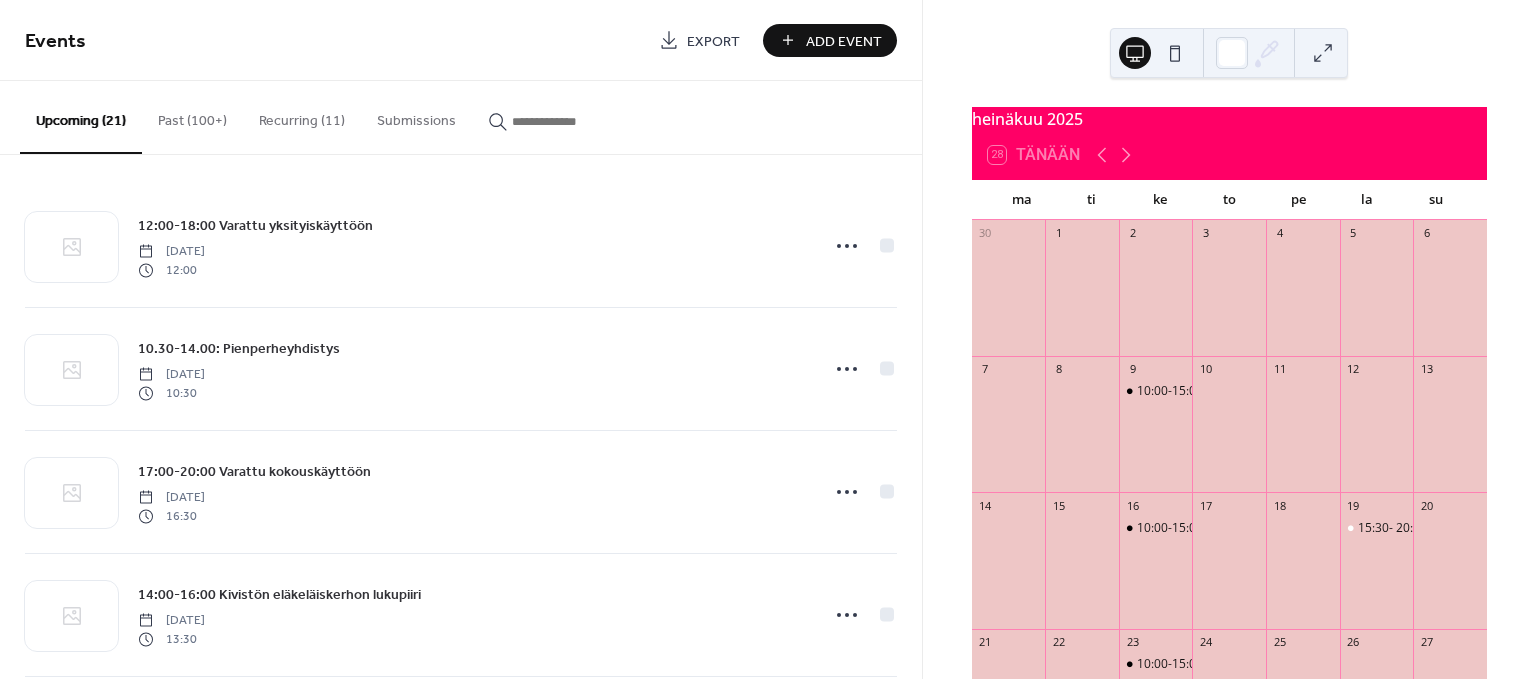 click on "Add Event" at bounding box center [844, 41] 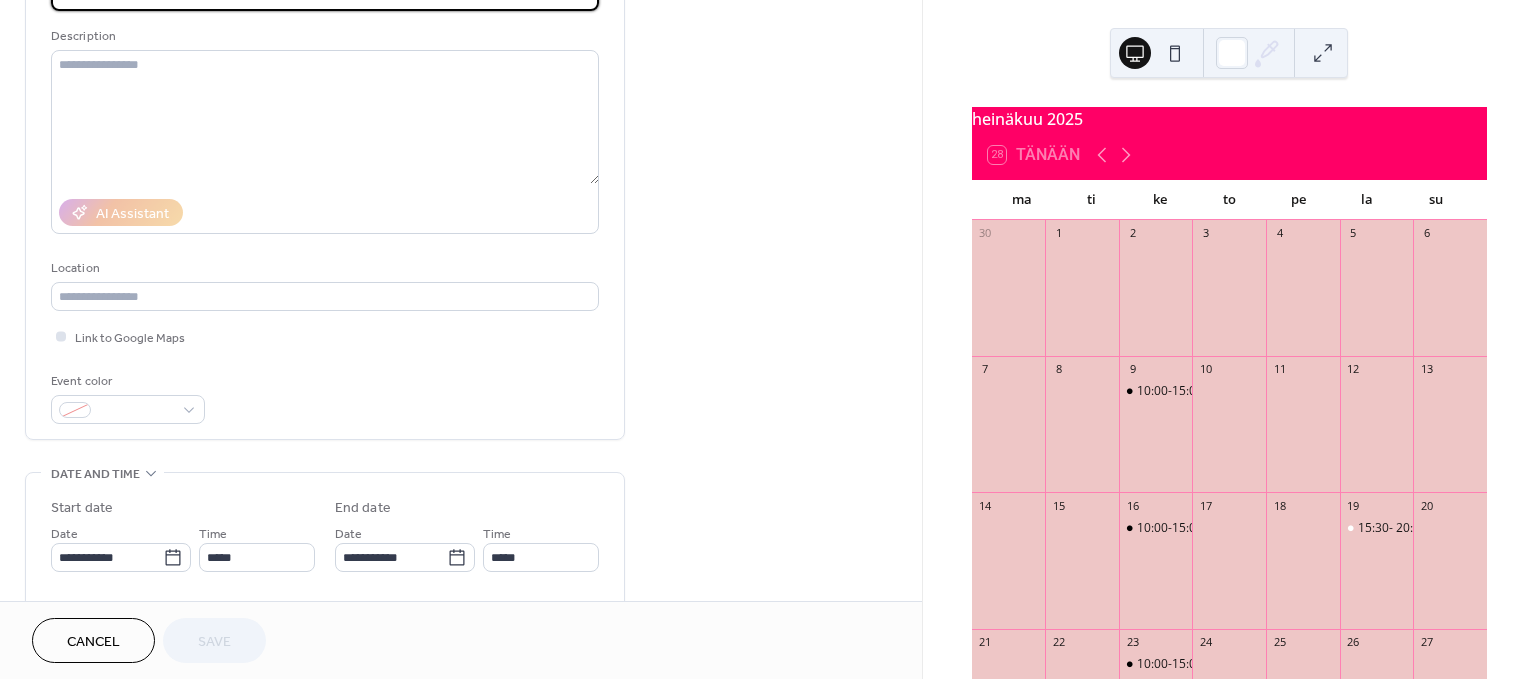 scroll, scrollTop: 222, scrollLeft: 0, axis: vertical 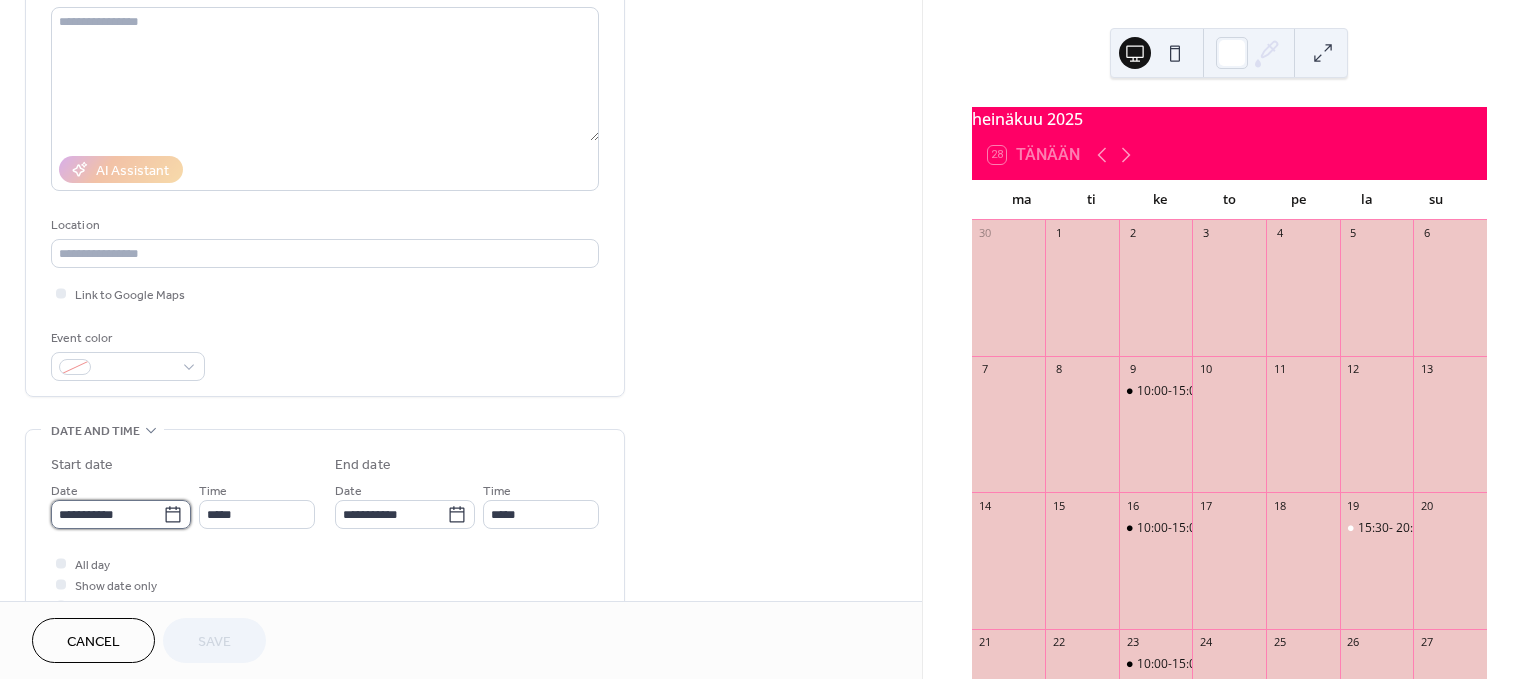 click on "**********" at bounding box center [768, 339] 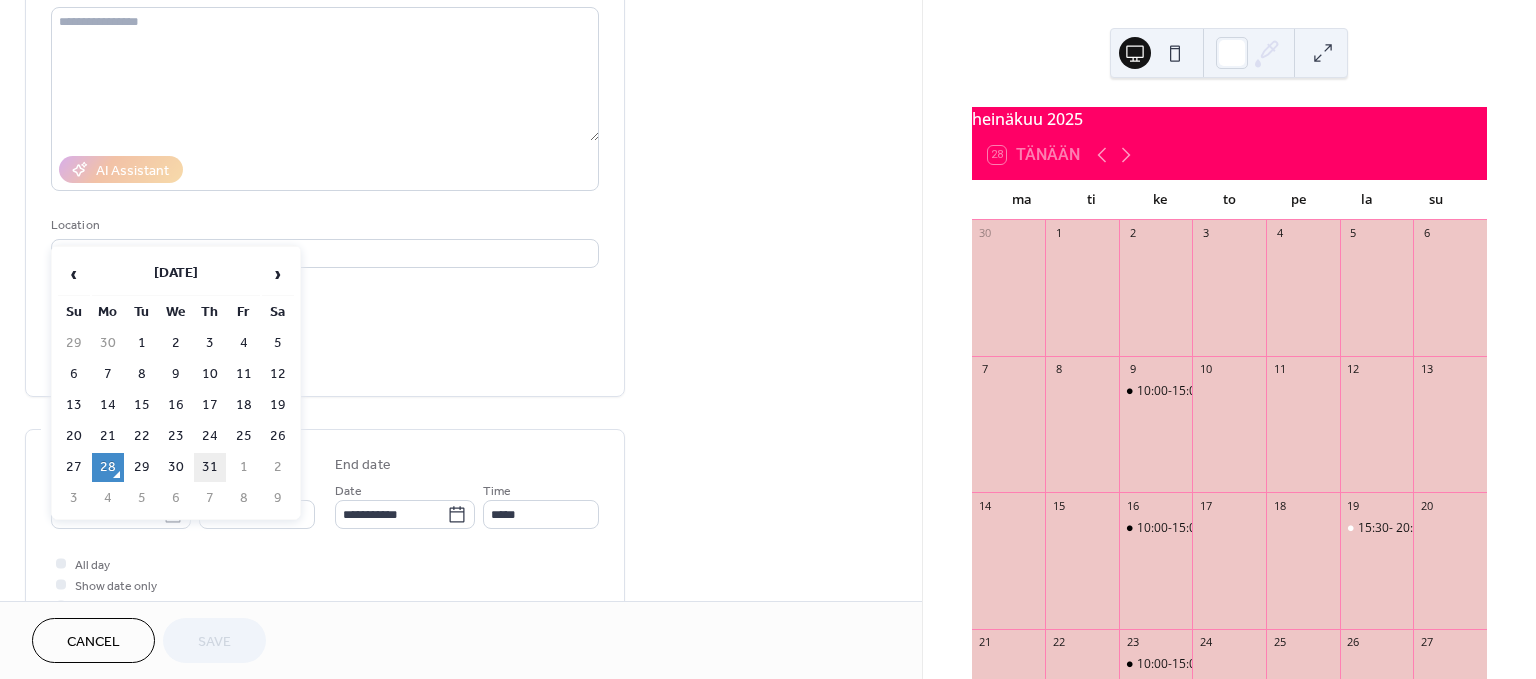 click on "31" at bounding box center [210, 467] 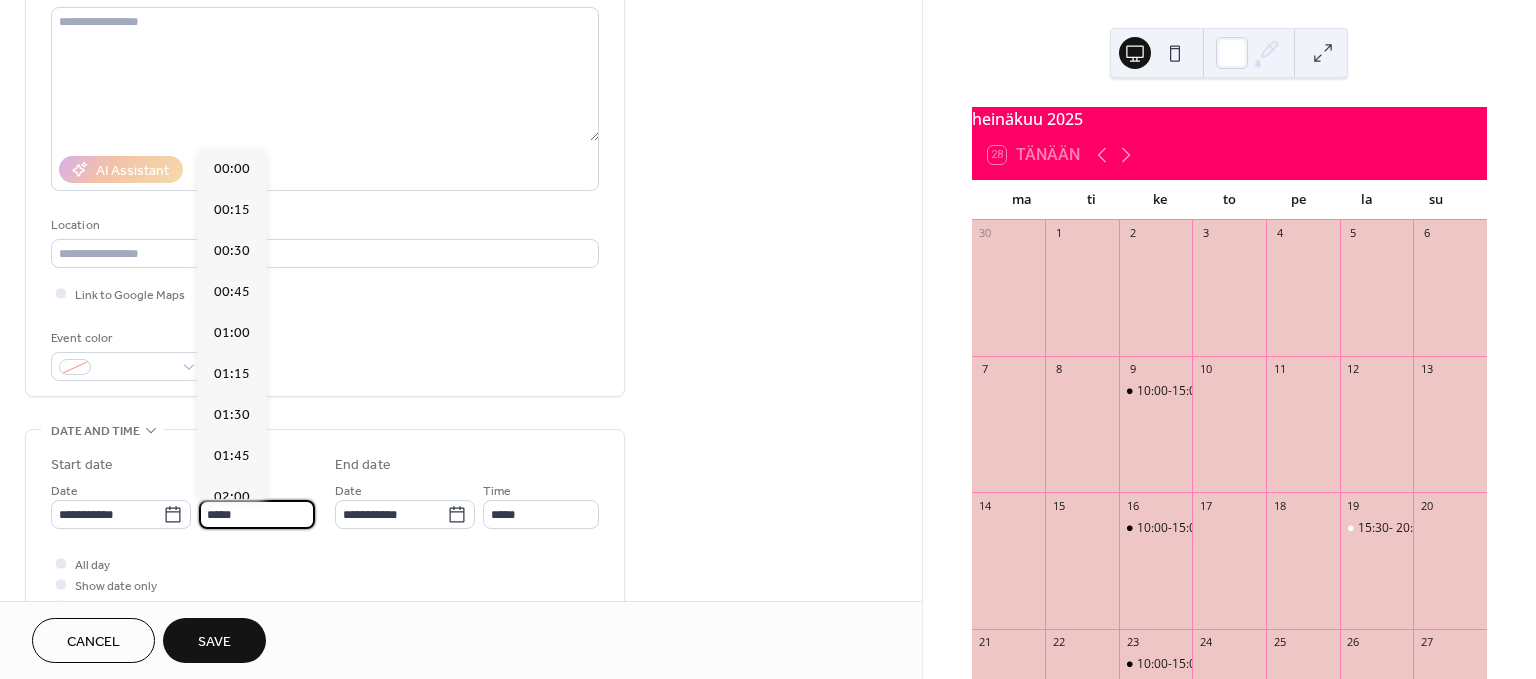 scroll, scrollTop: 1946, scrollLeft: 0, axis: vertical 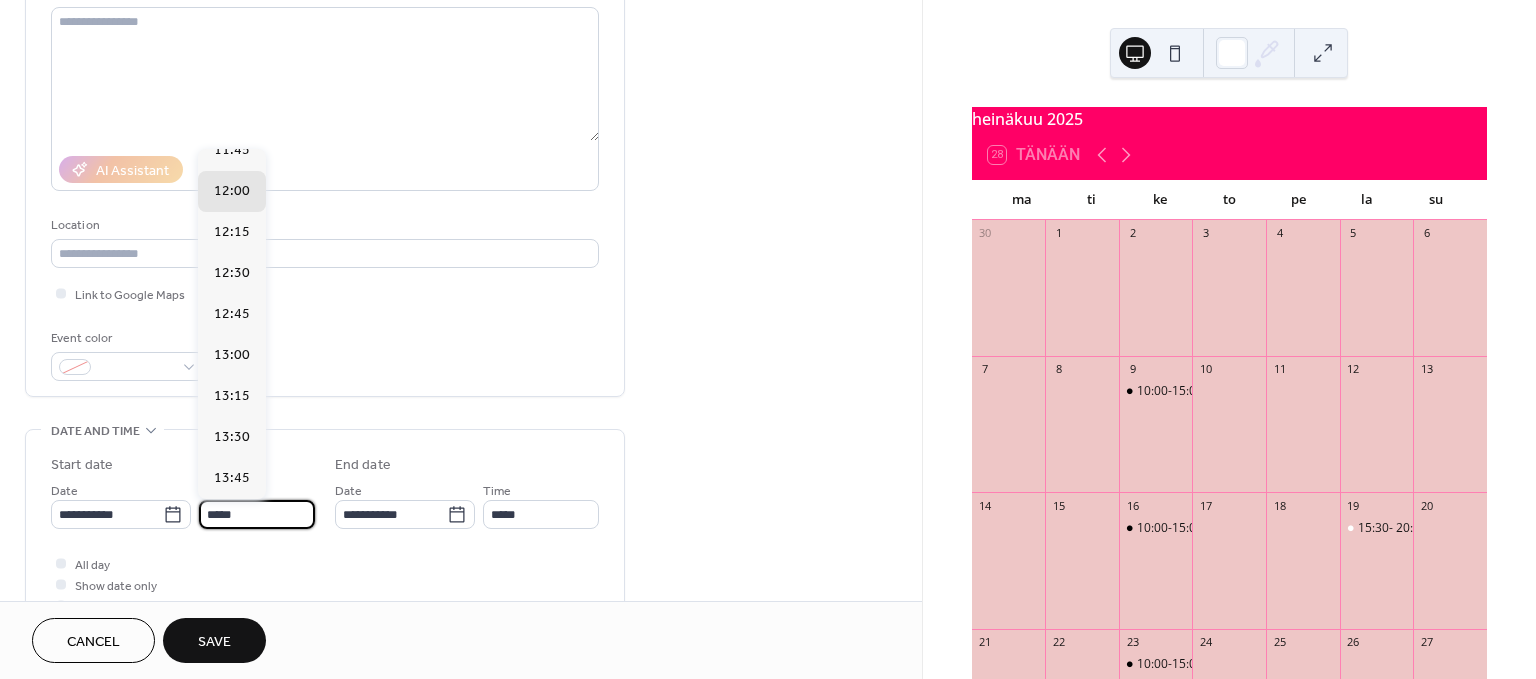 click on "*****" at bounding box center (257, 514) 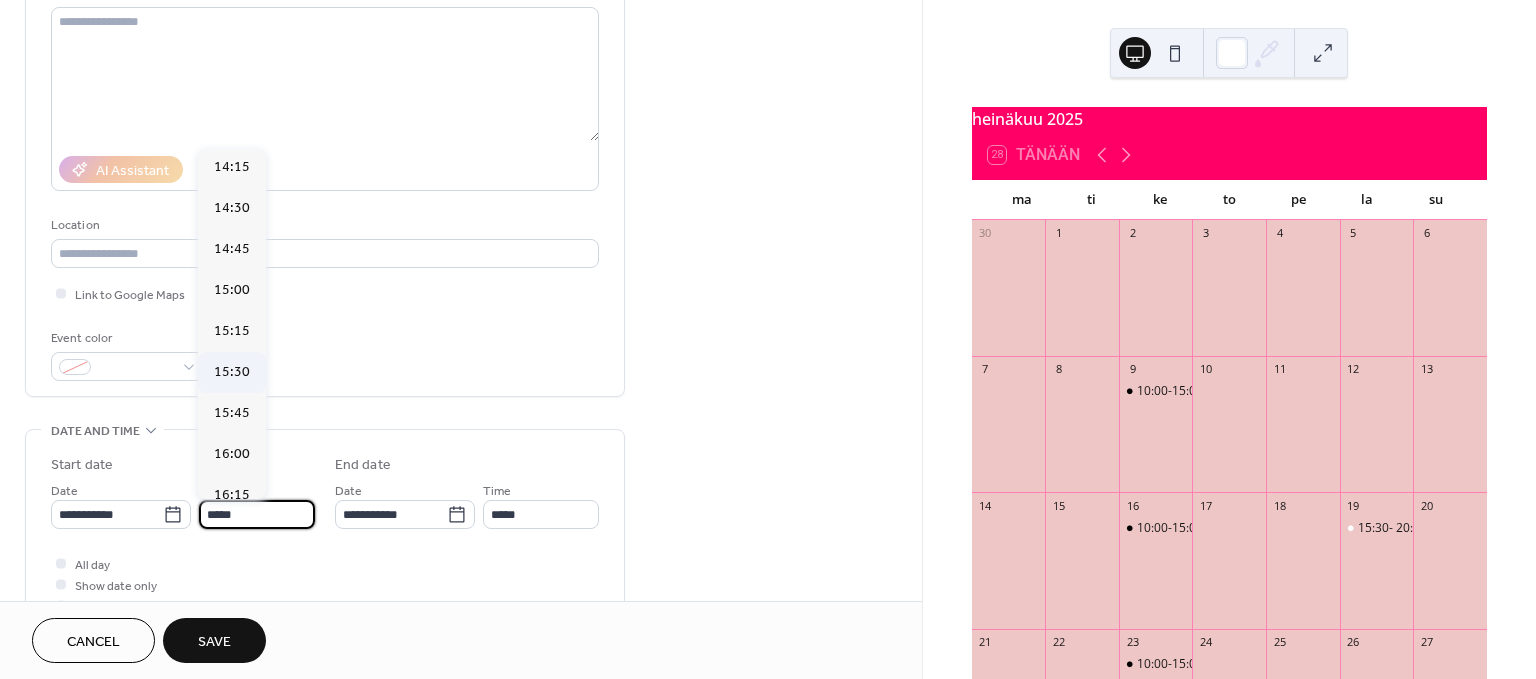 scroll, scrollTop: 2502, scrollLeft: 0, axis: vertical 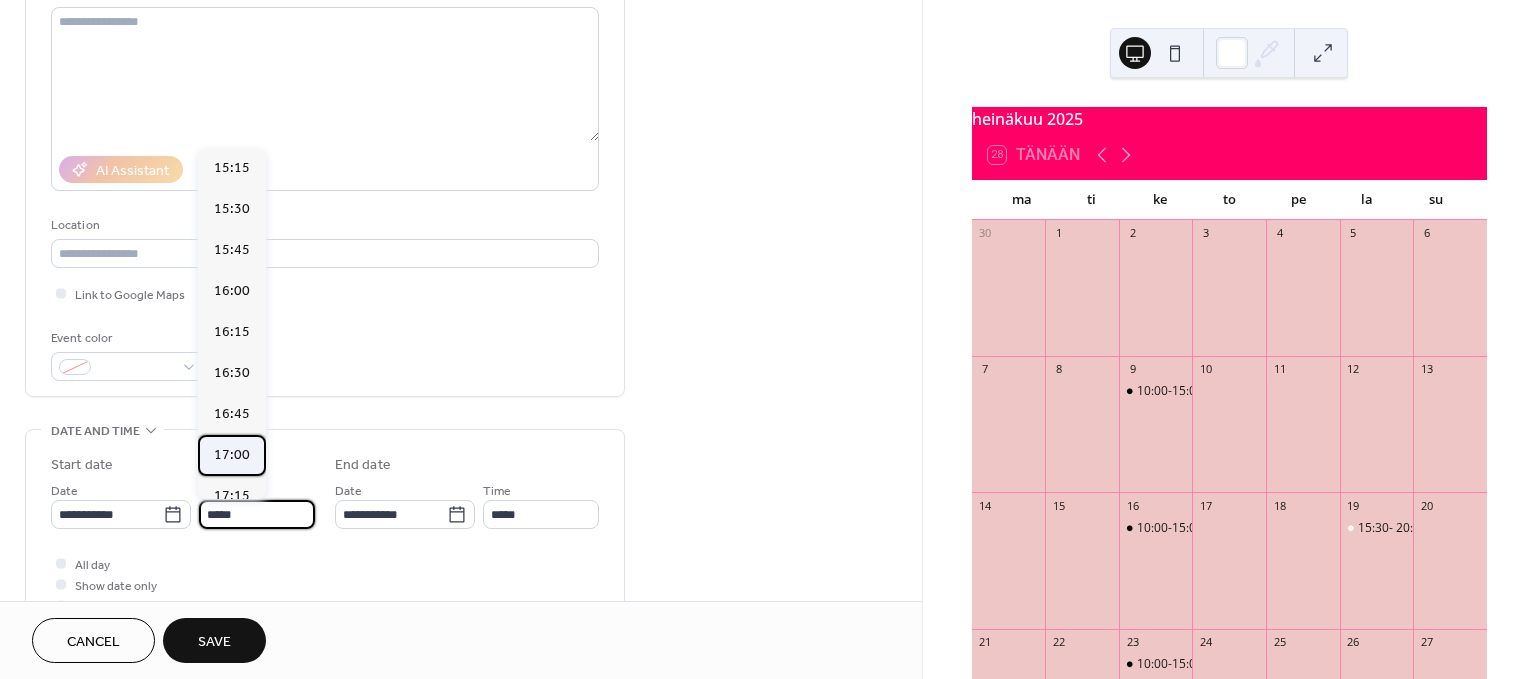 click on "17:00" at bounding box center [232, 455] 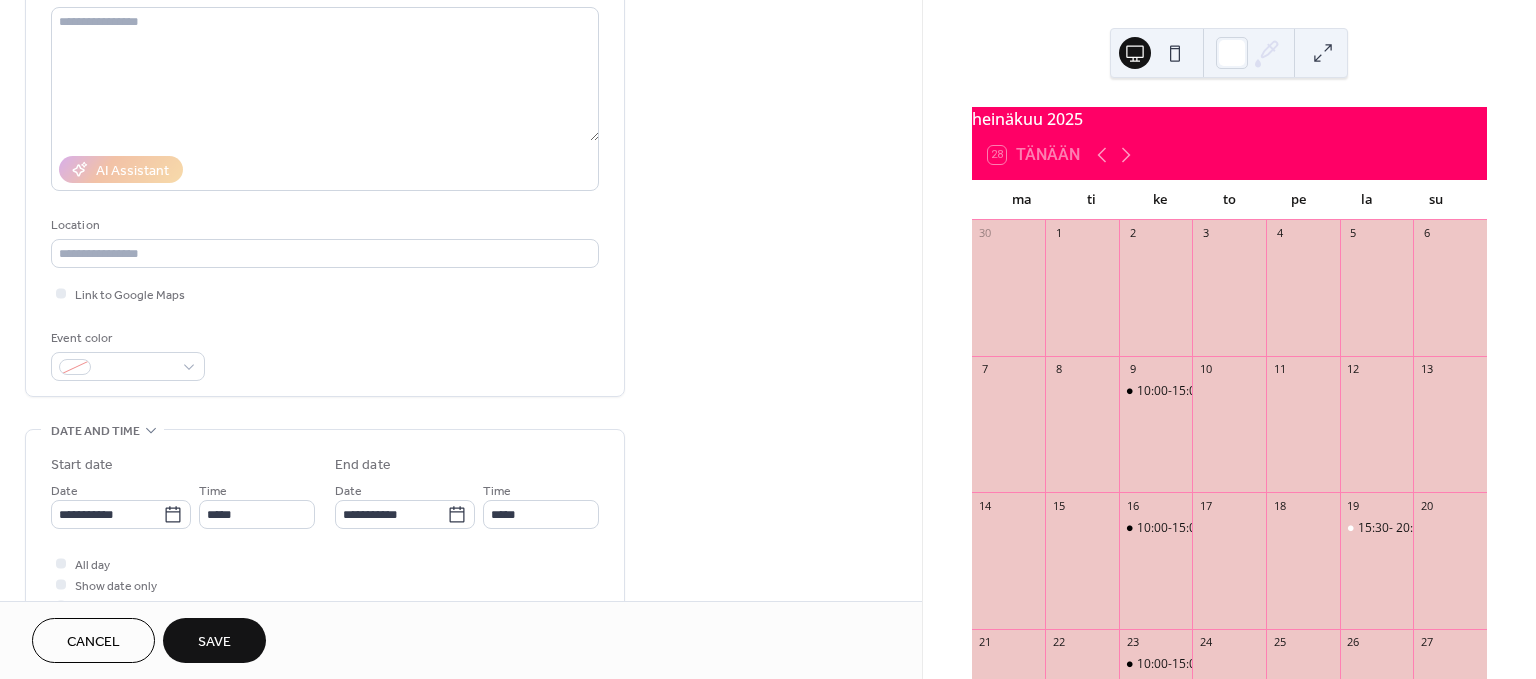type on "*****" 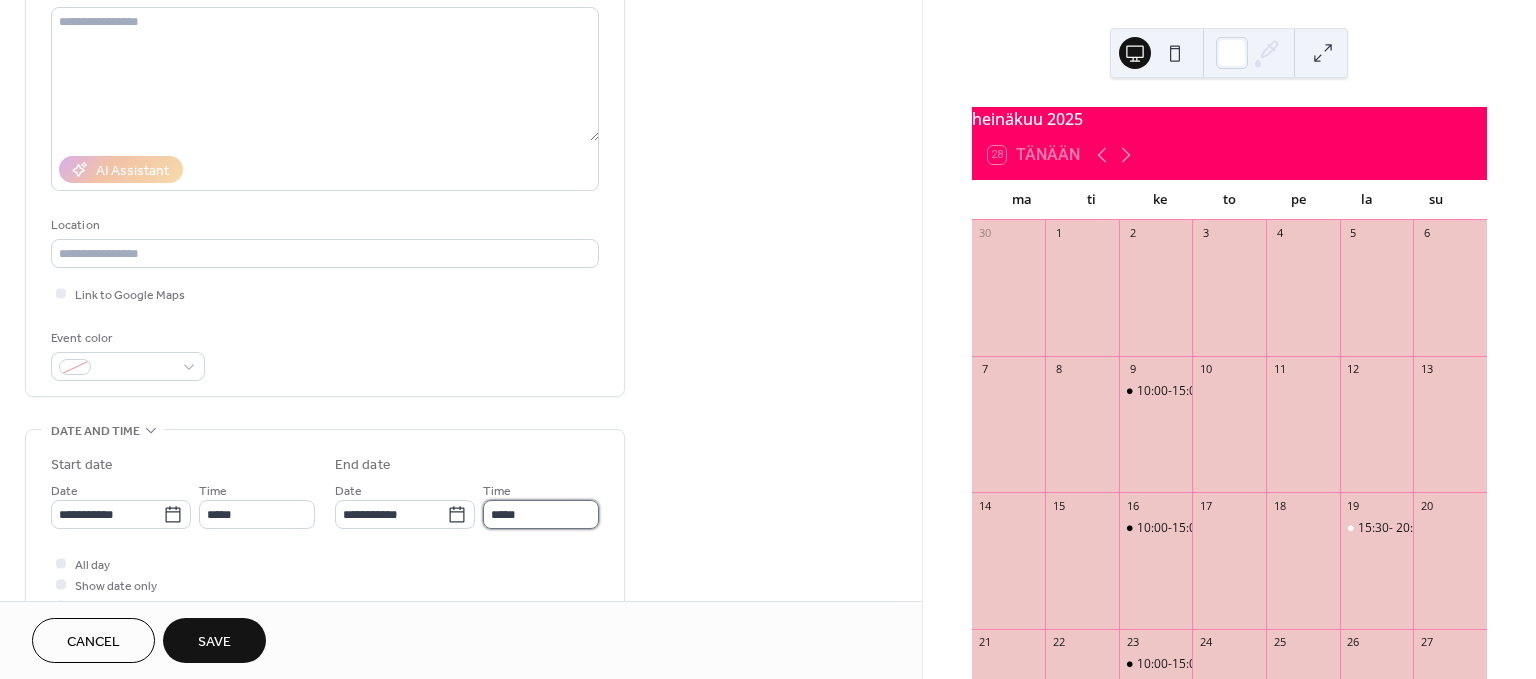 click on "*****" at bounding box center [541, 514] 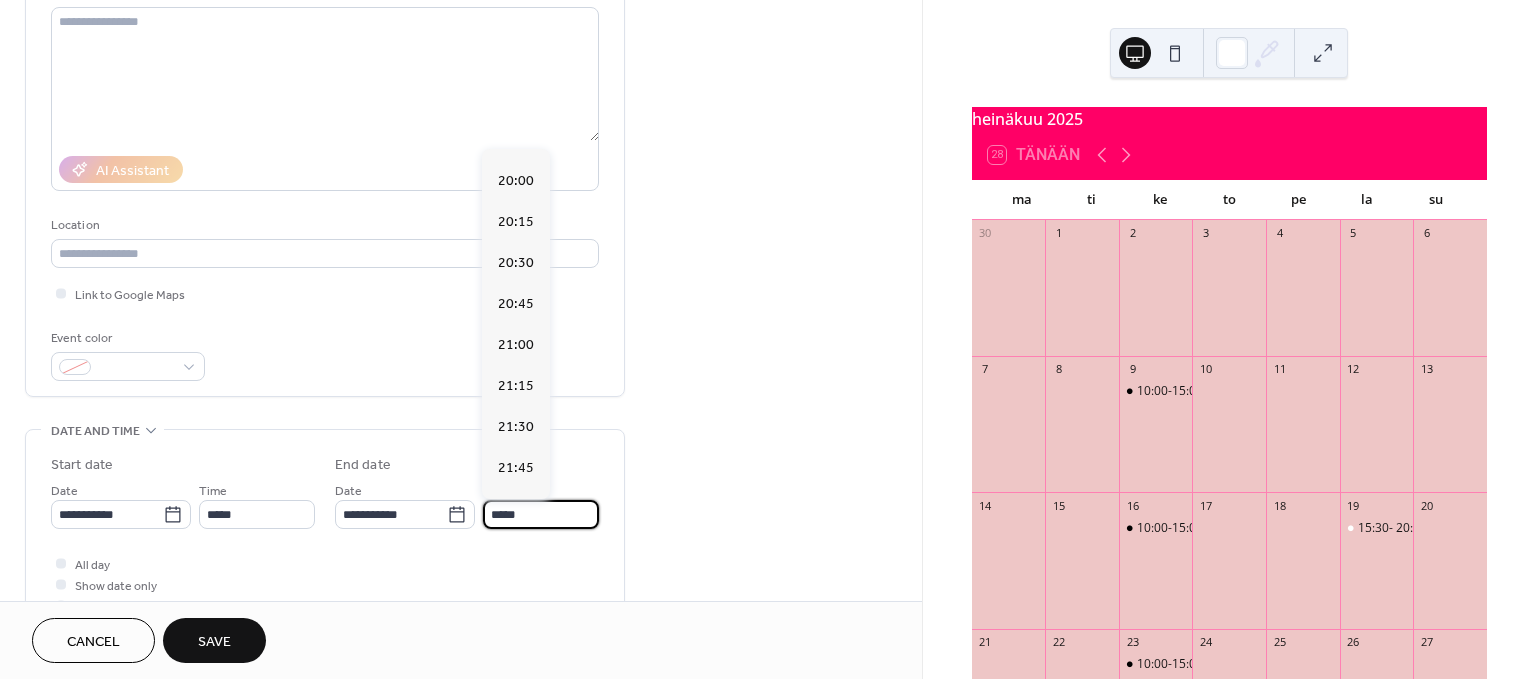 scroll, scrollTop: 444, scrollLeft: 0, axis: vertical 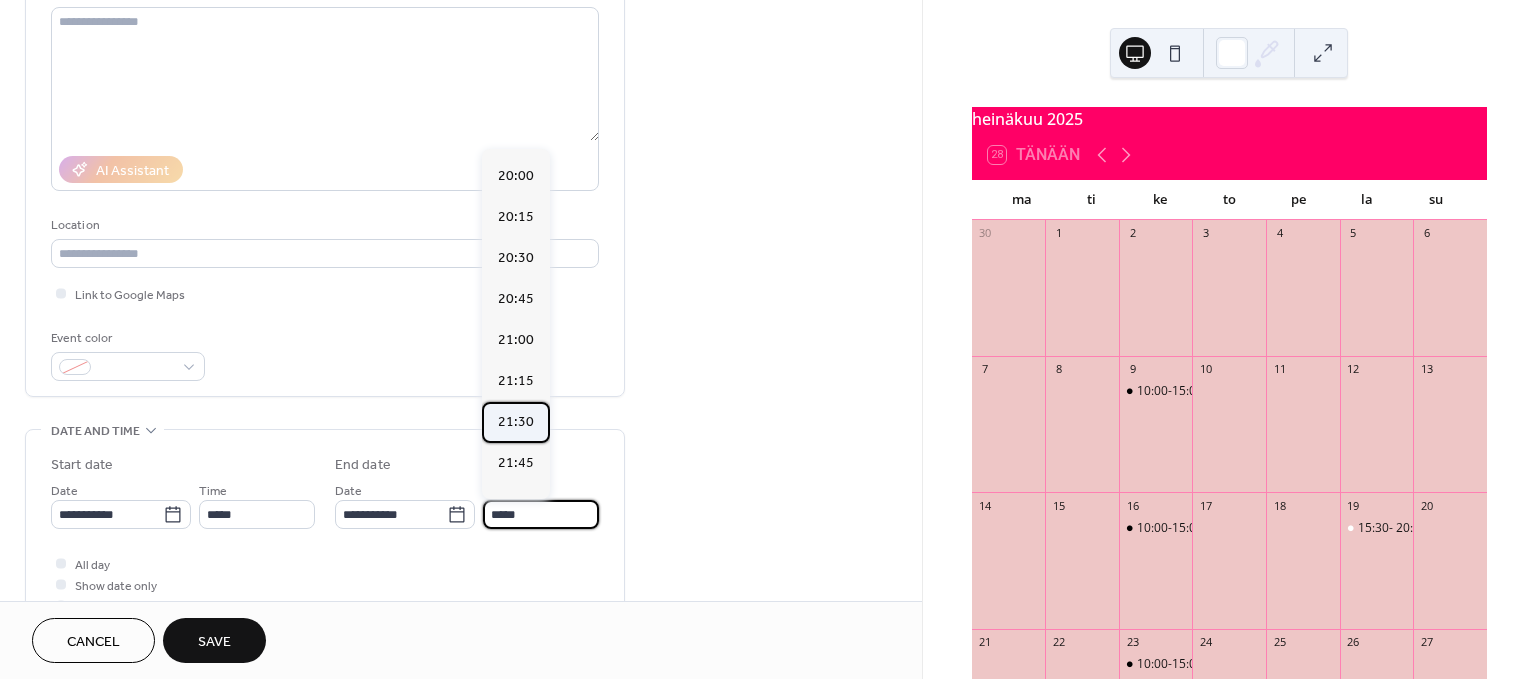 click on "21:30" at bounding box center (516, 422) 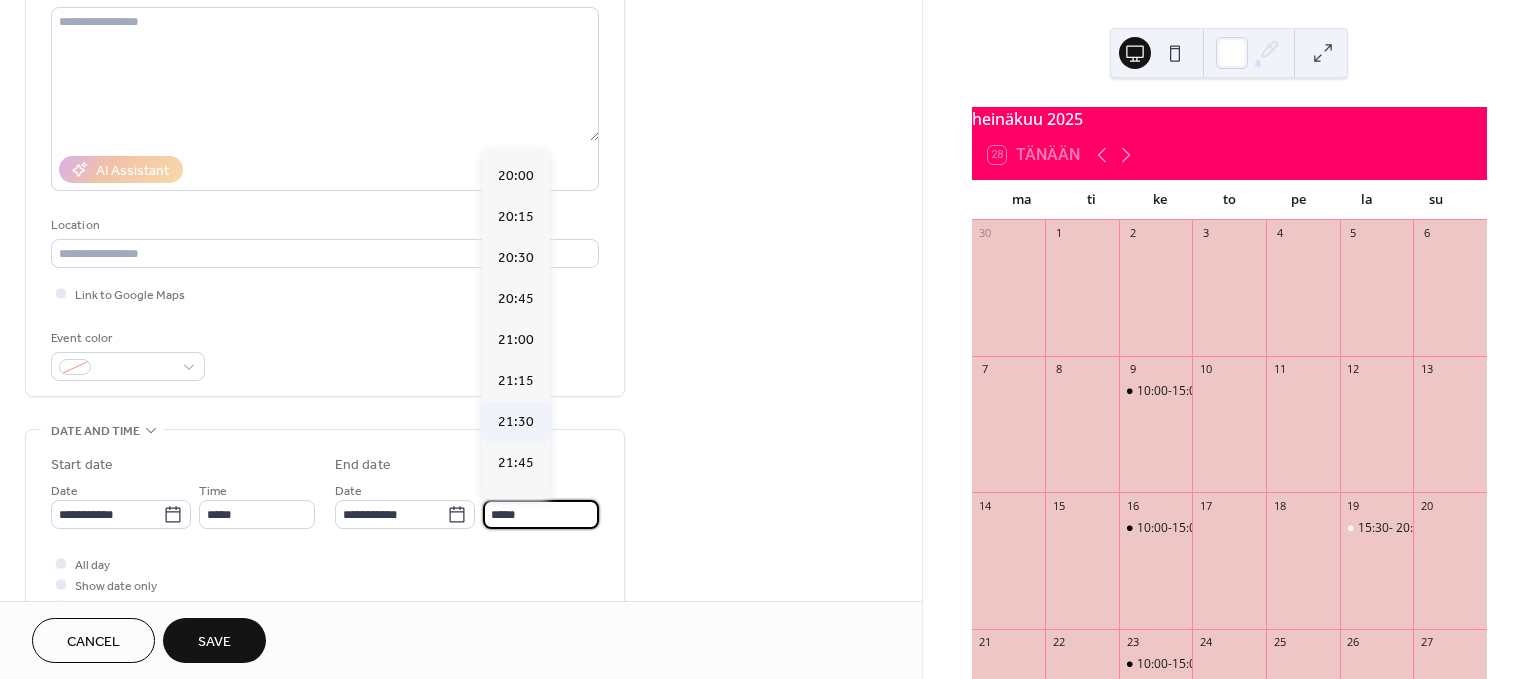 type on "*****" 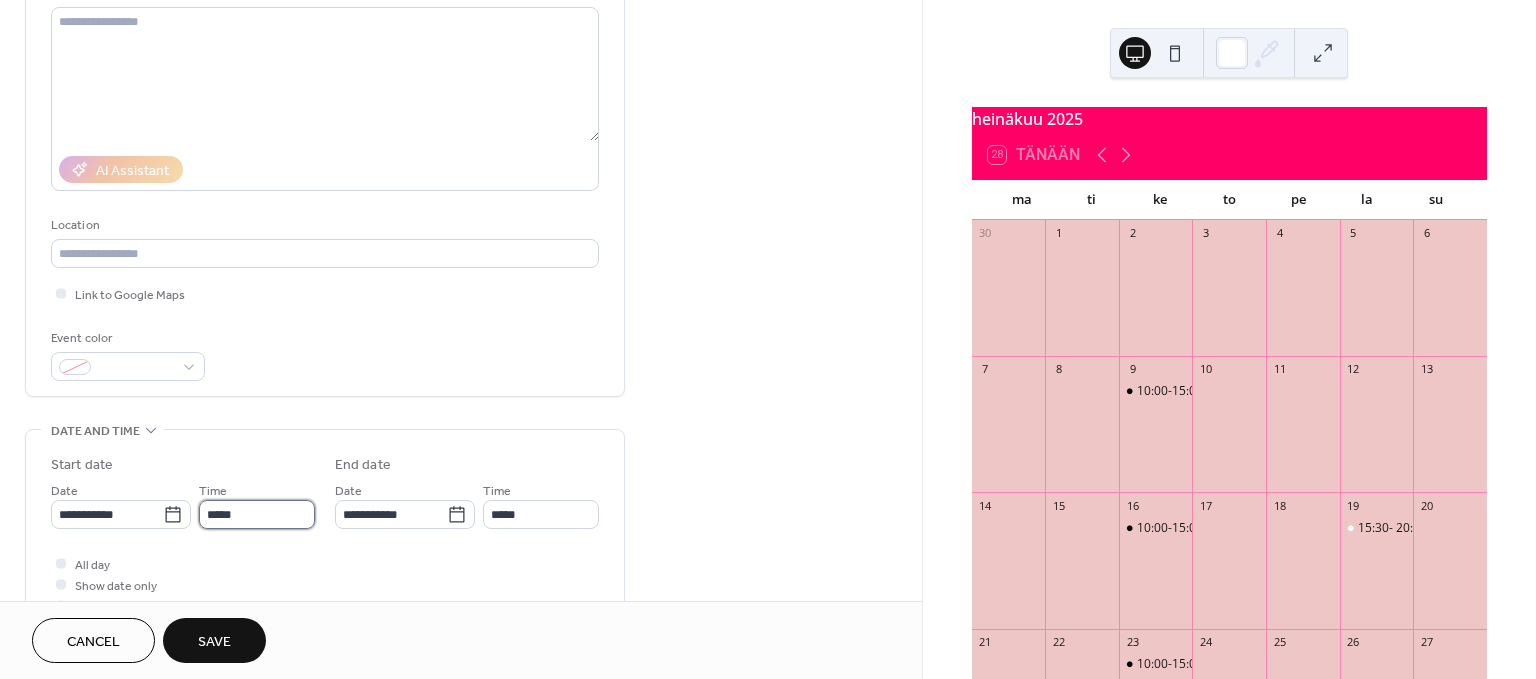 click on "*****" at bounding box center [257, 514] 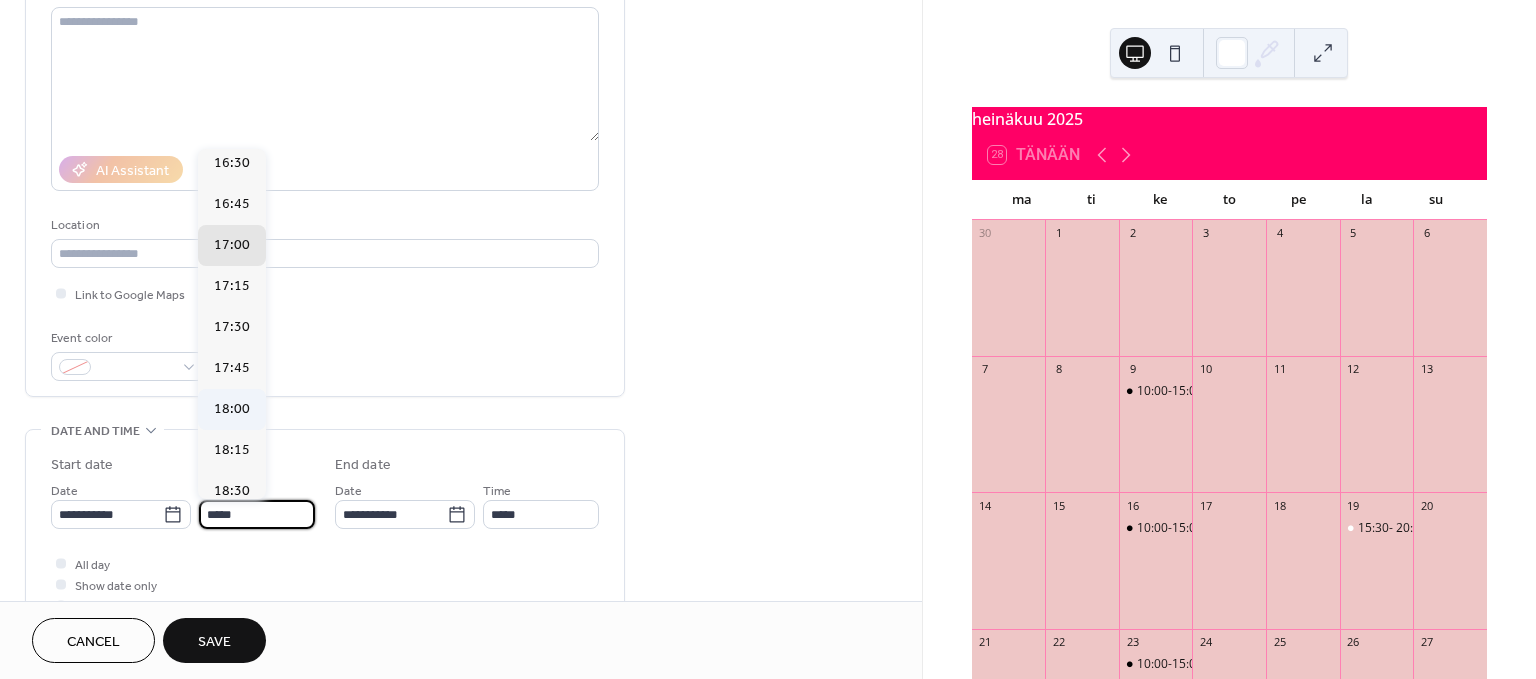 scroll, scrollTop: 2647, scrollLeft: 0, axis: vertical 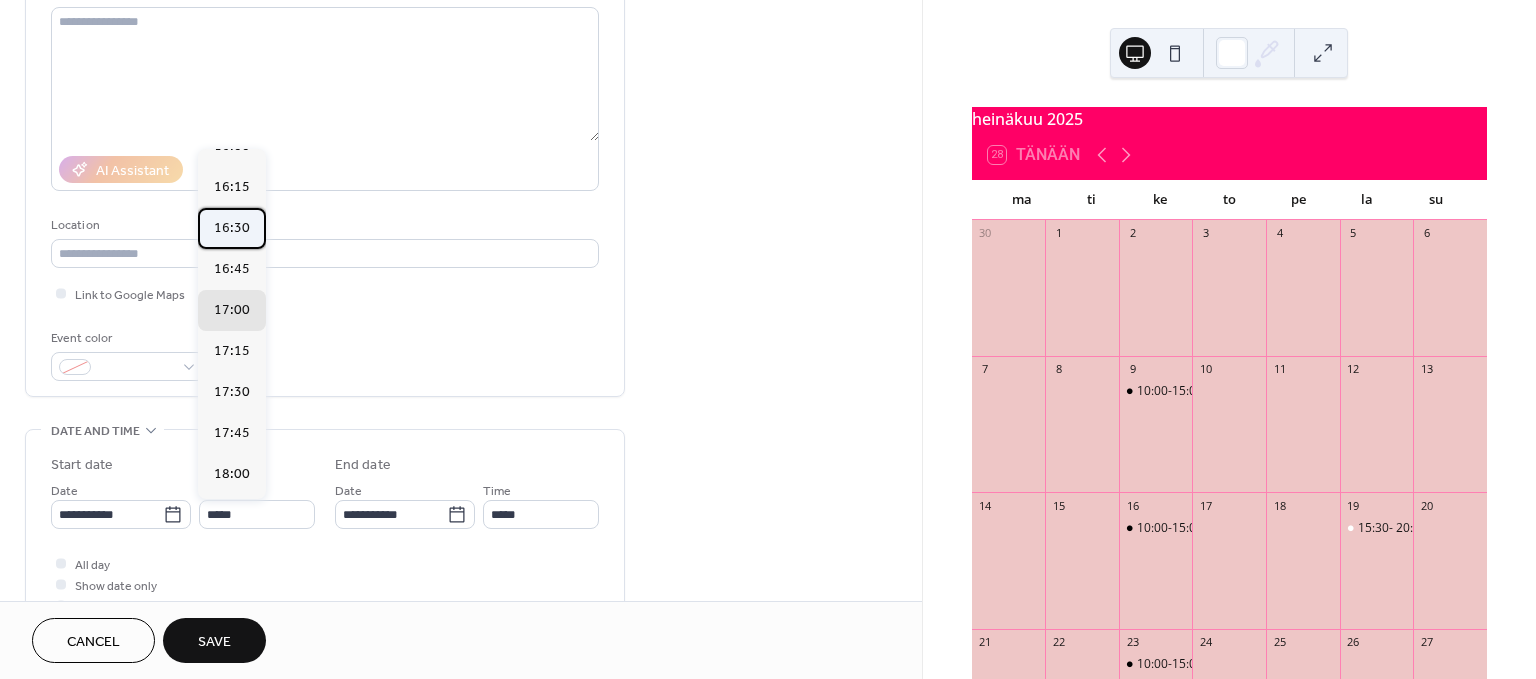 click on "16:30" at bounding box center [232, 228] 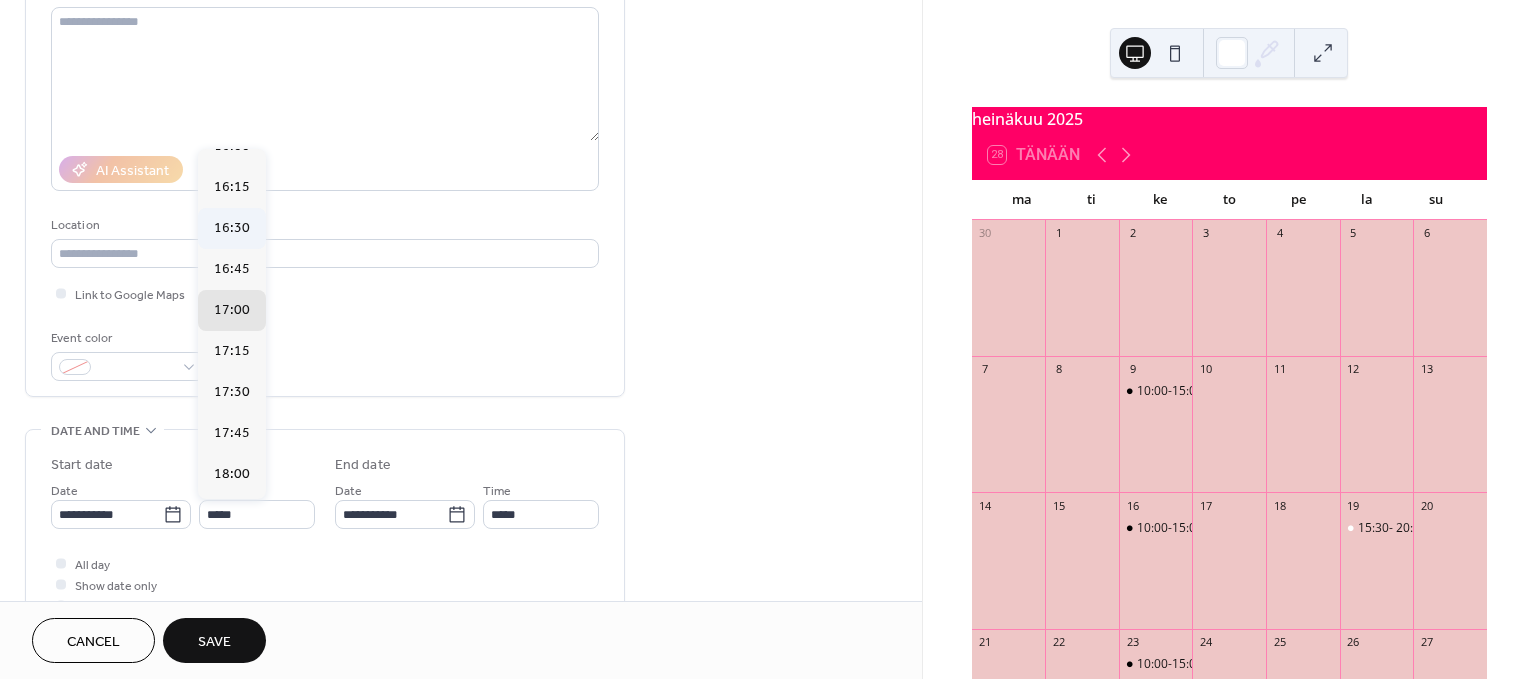 type on "*****" 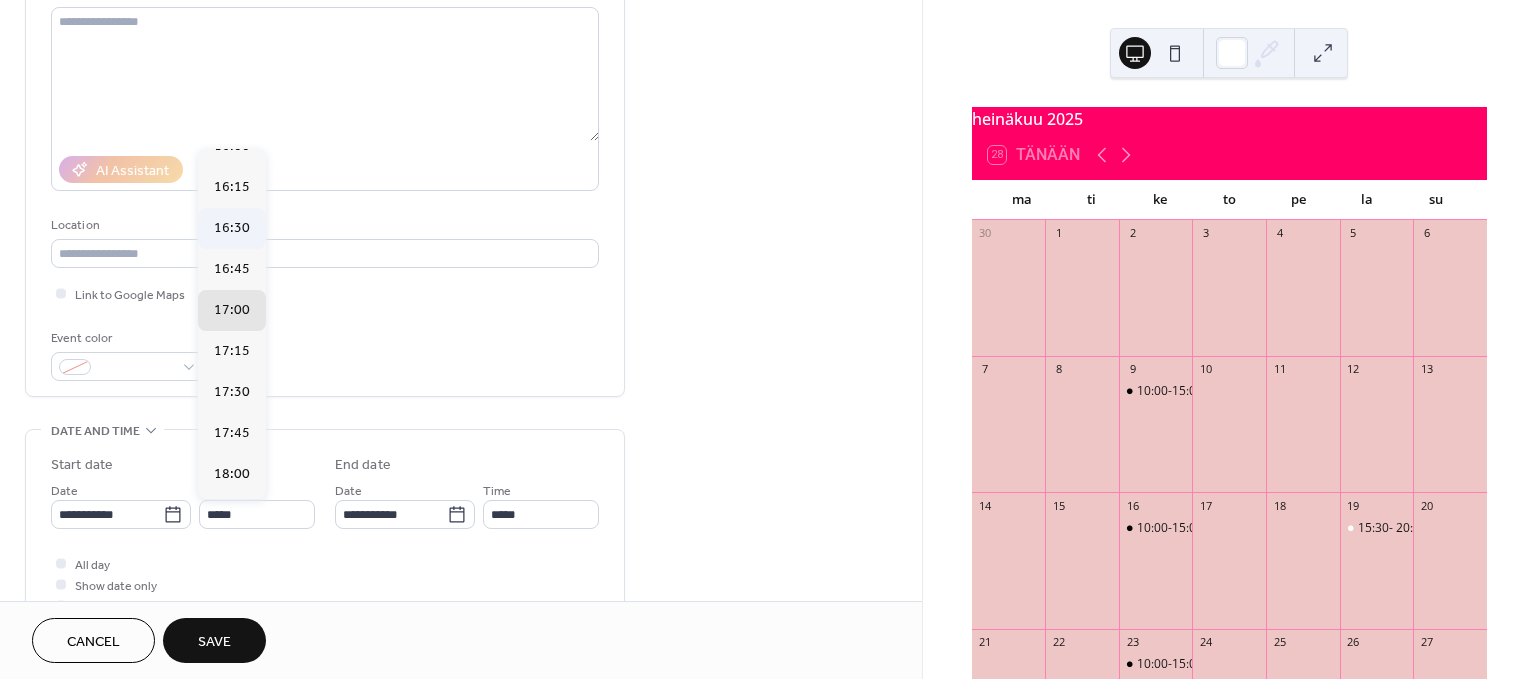 type on "*****" 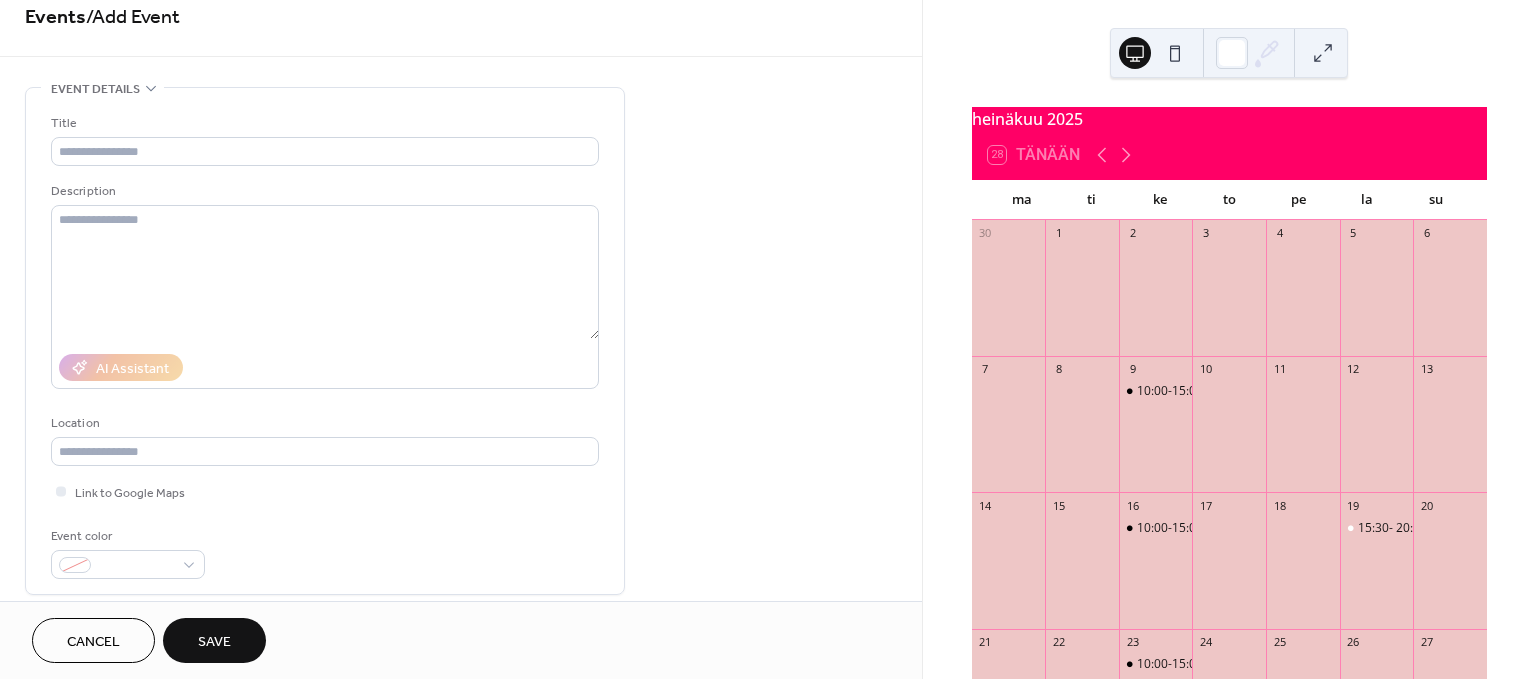 scroll, scrollTop: 0, scrollLeft: 0, axis: both 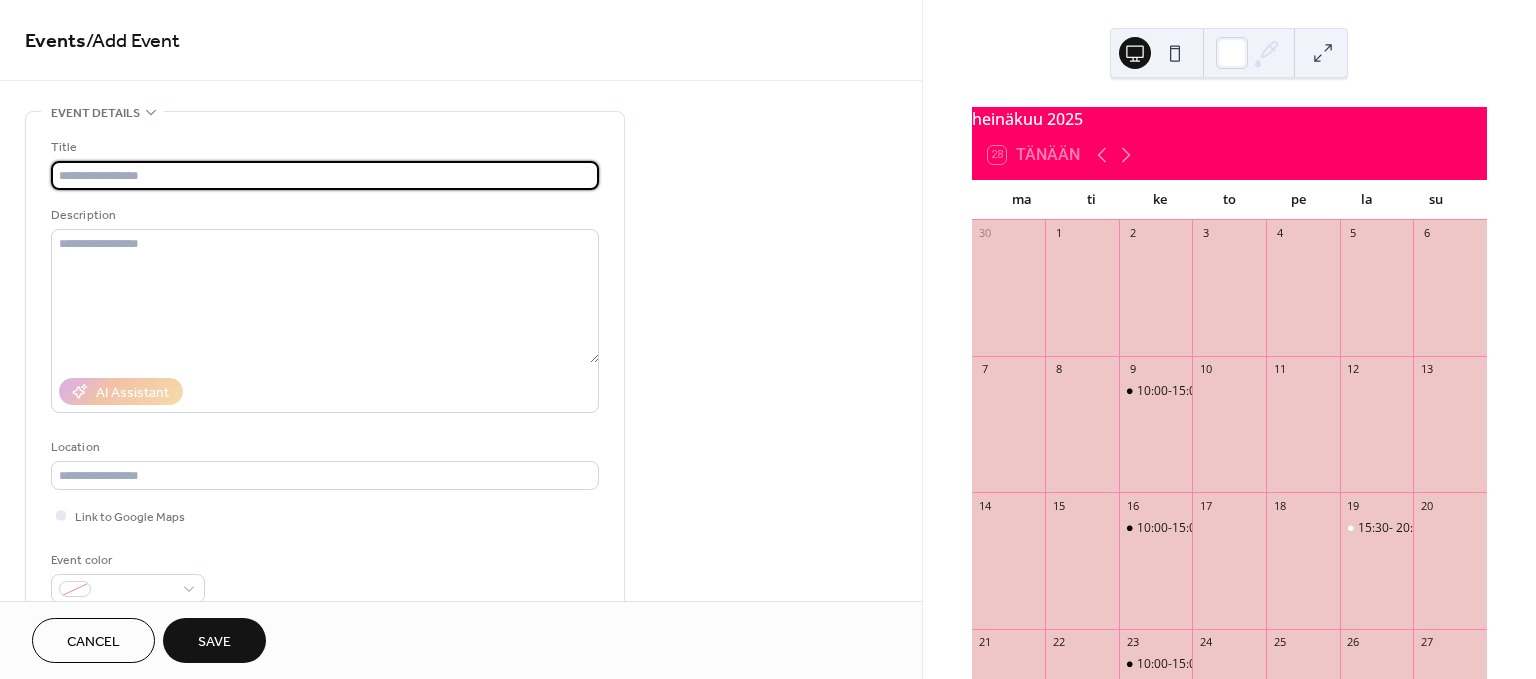 click at bounding box center (325, 175) 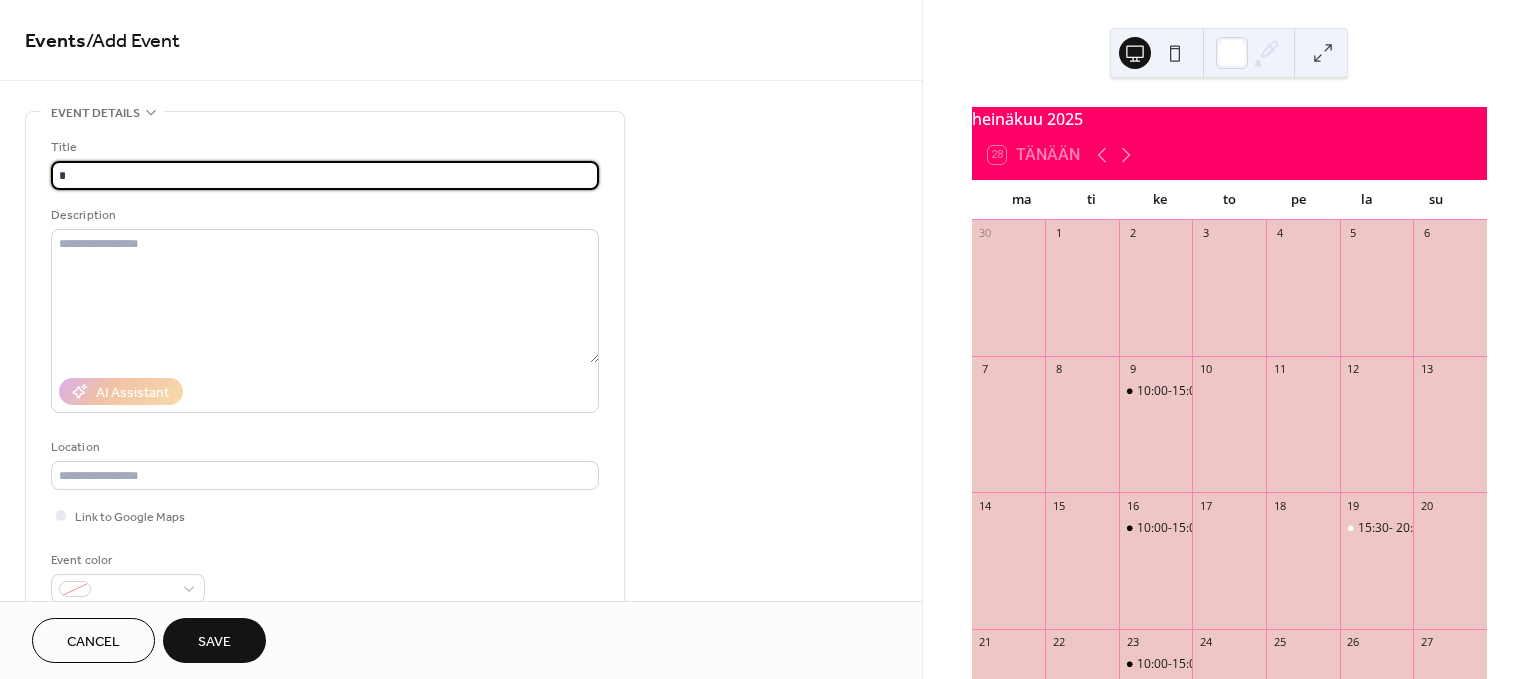paste on "*" 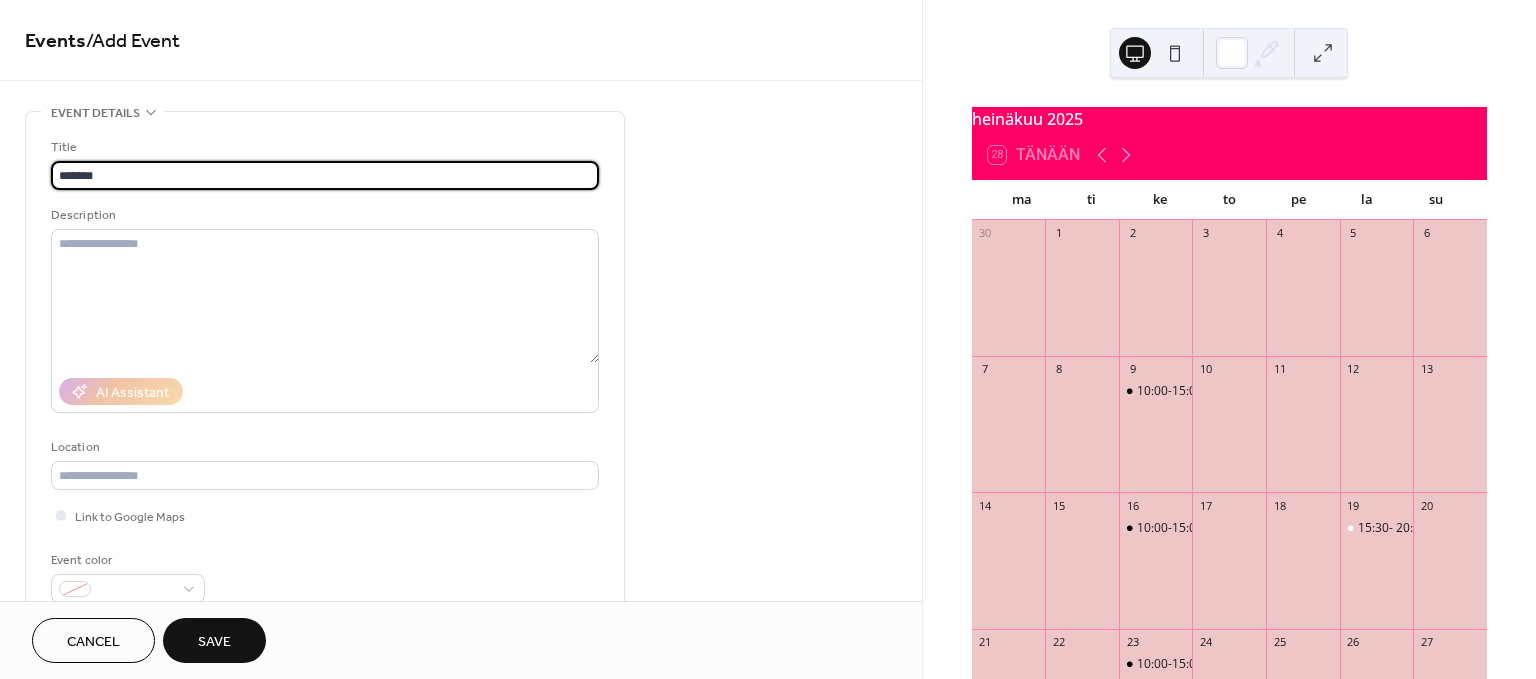 paste on "*" 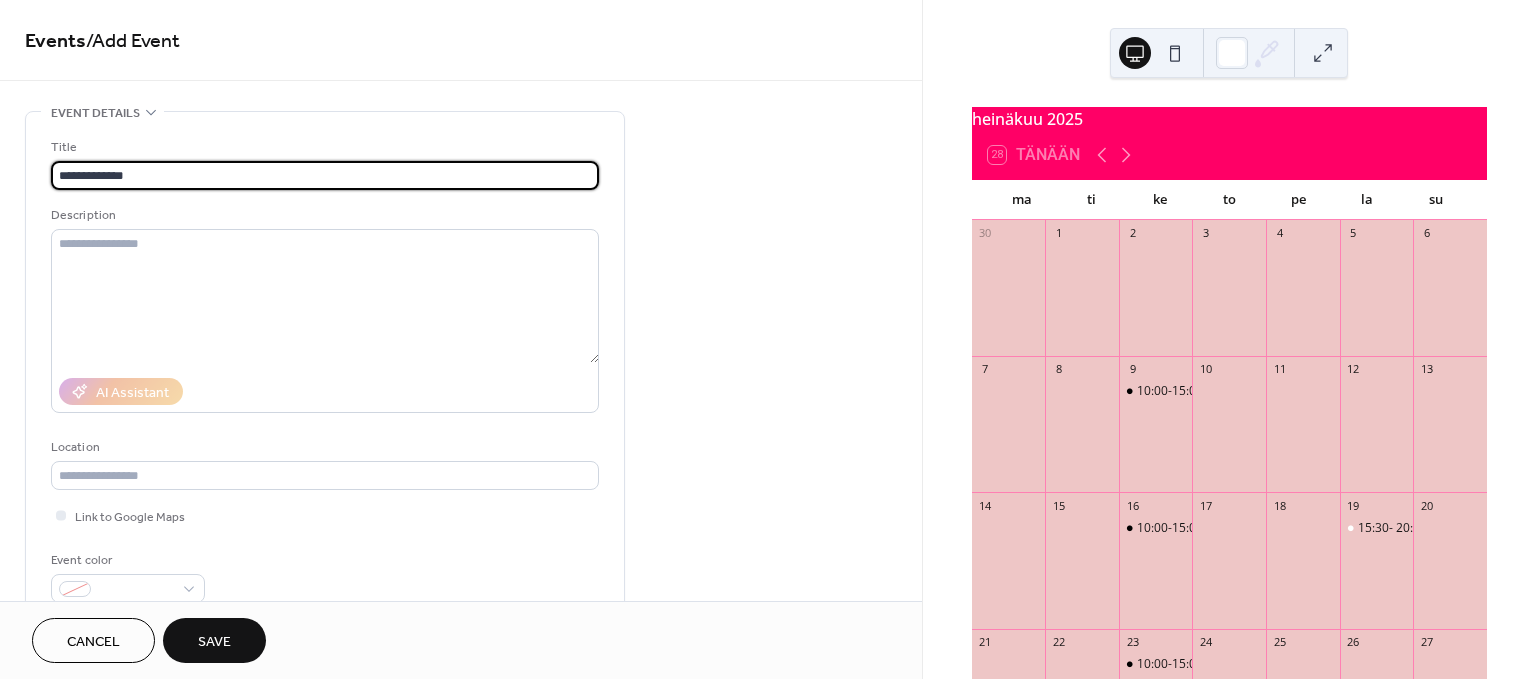 click on "Description" at bounding box center [323, 215] 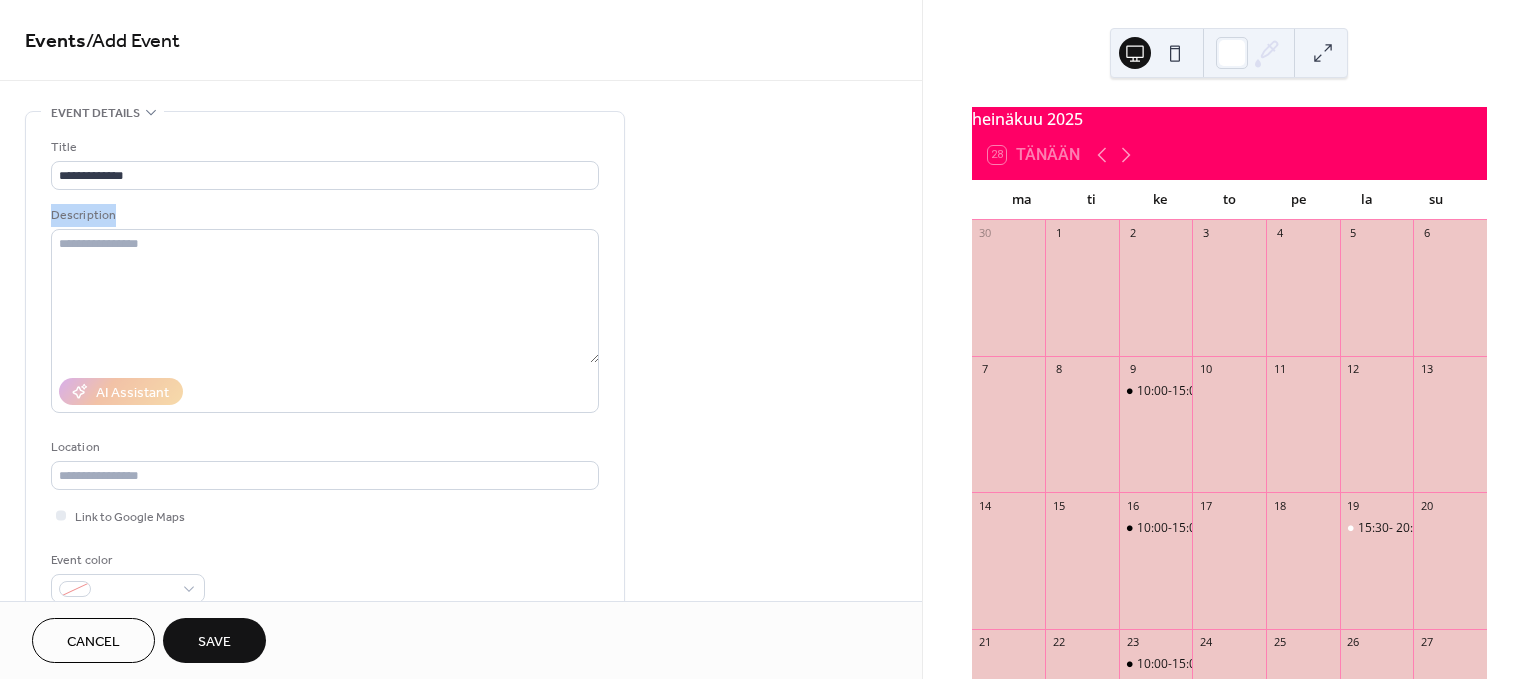 click on "Description" at bounding box center [323, 215] 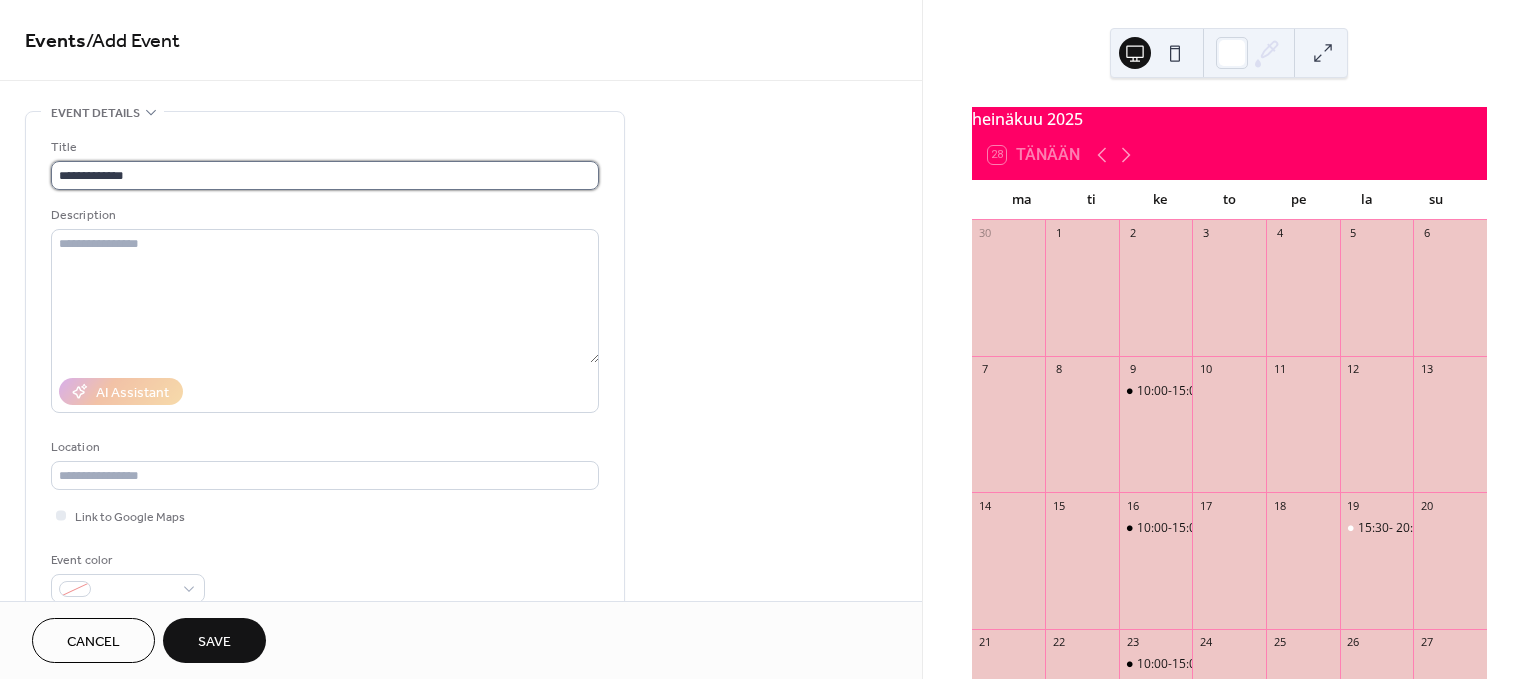 click on "**********" at bounding box center (325, 175) 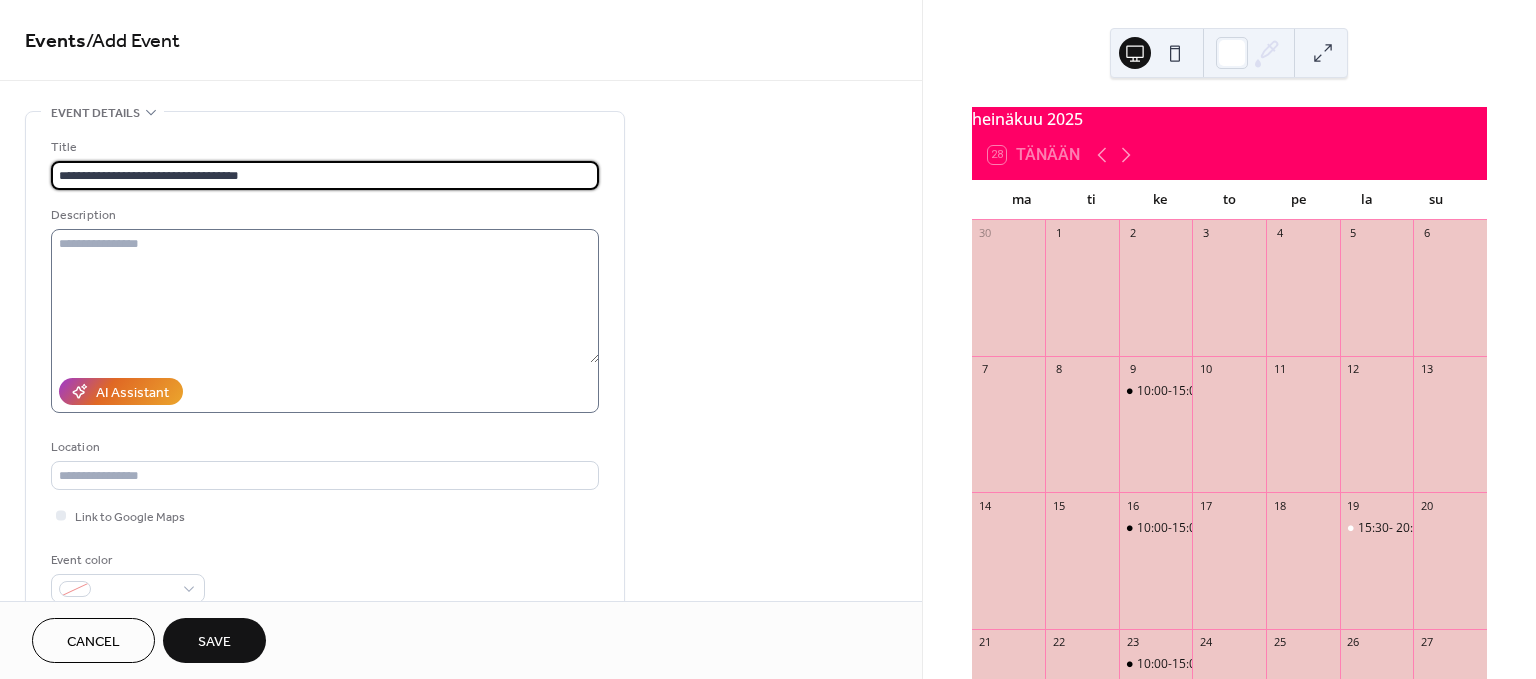 type on "**********" 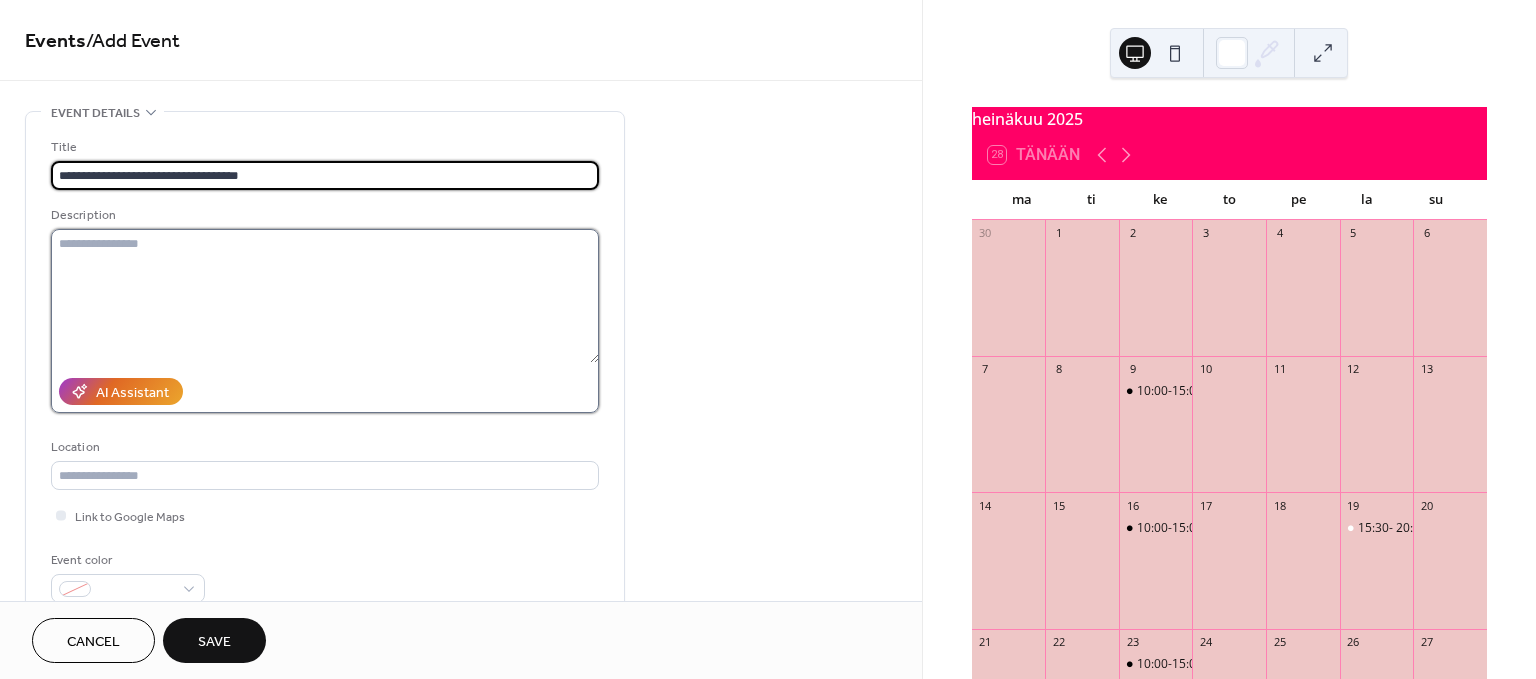 click at bounding box center (325, 296) 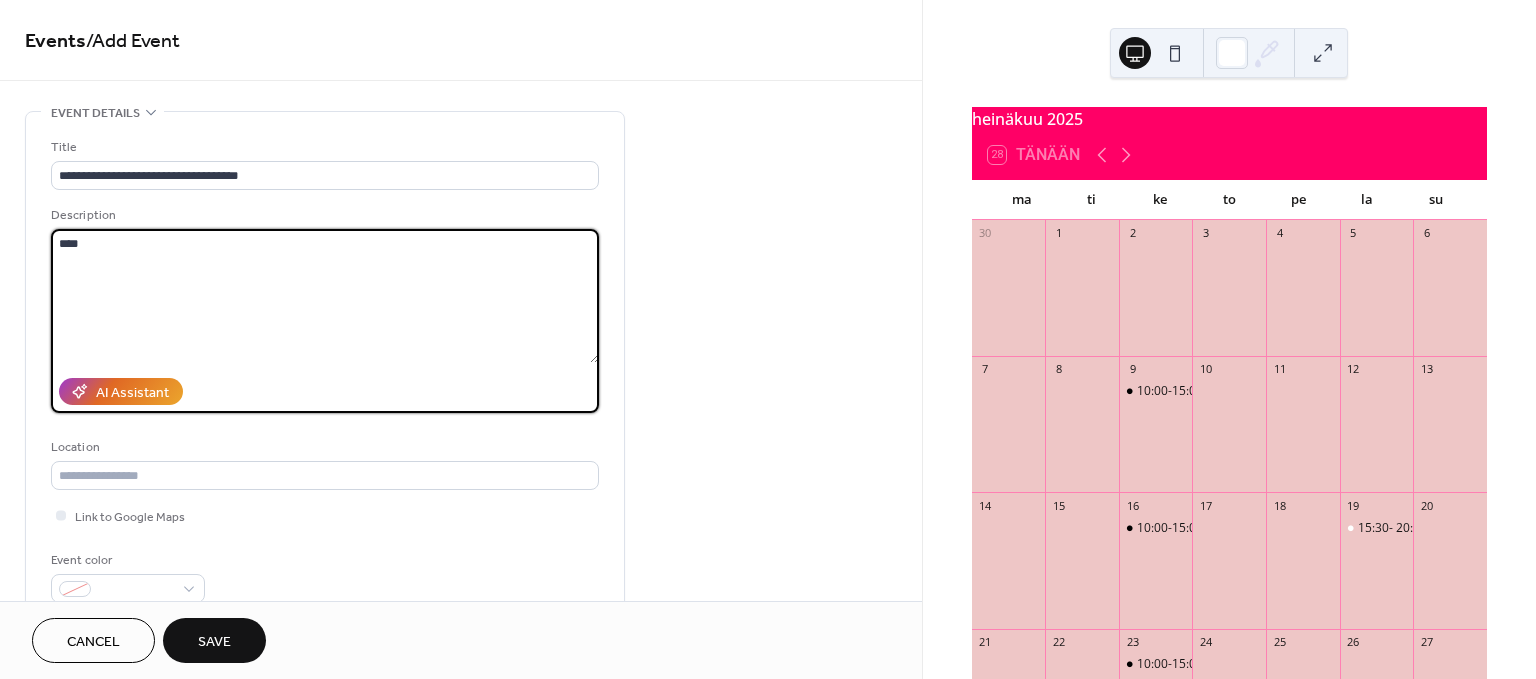 paste on "*" 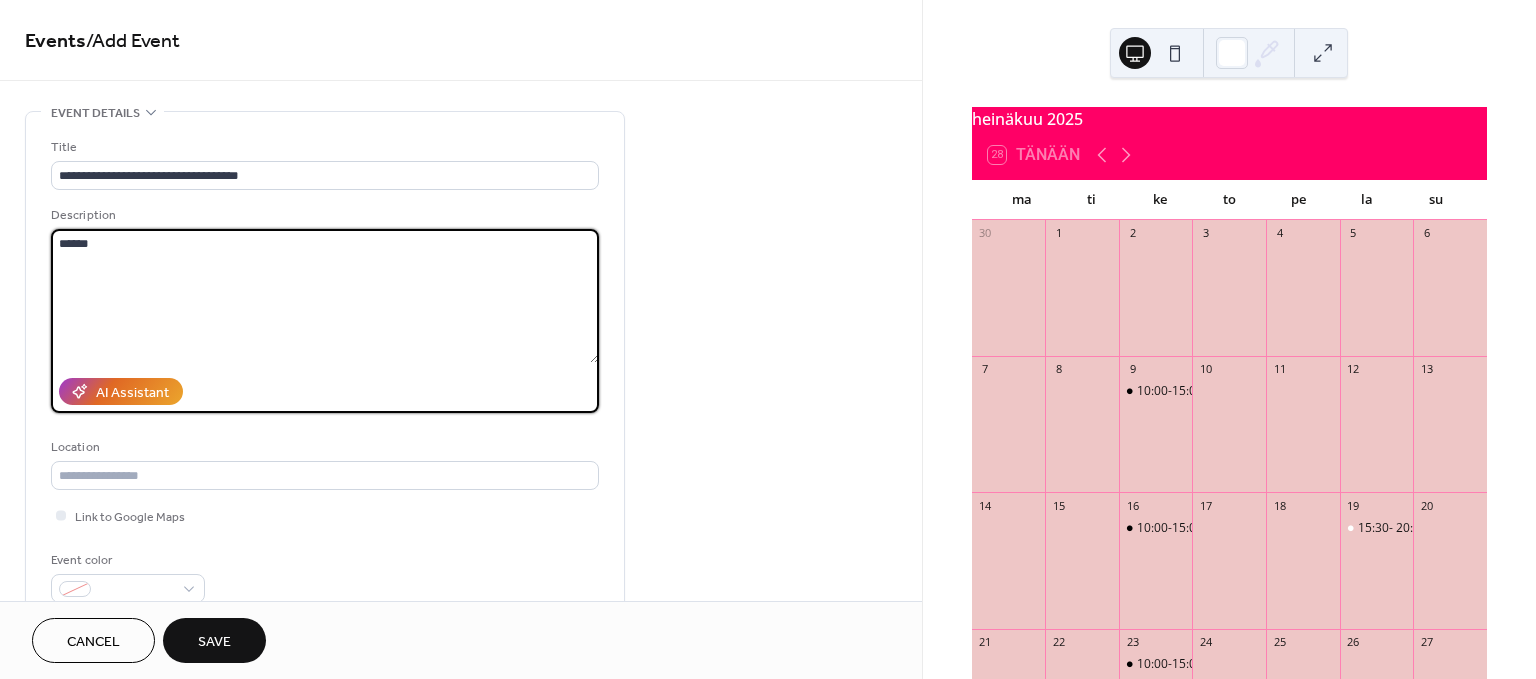 type on "******" 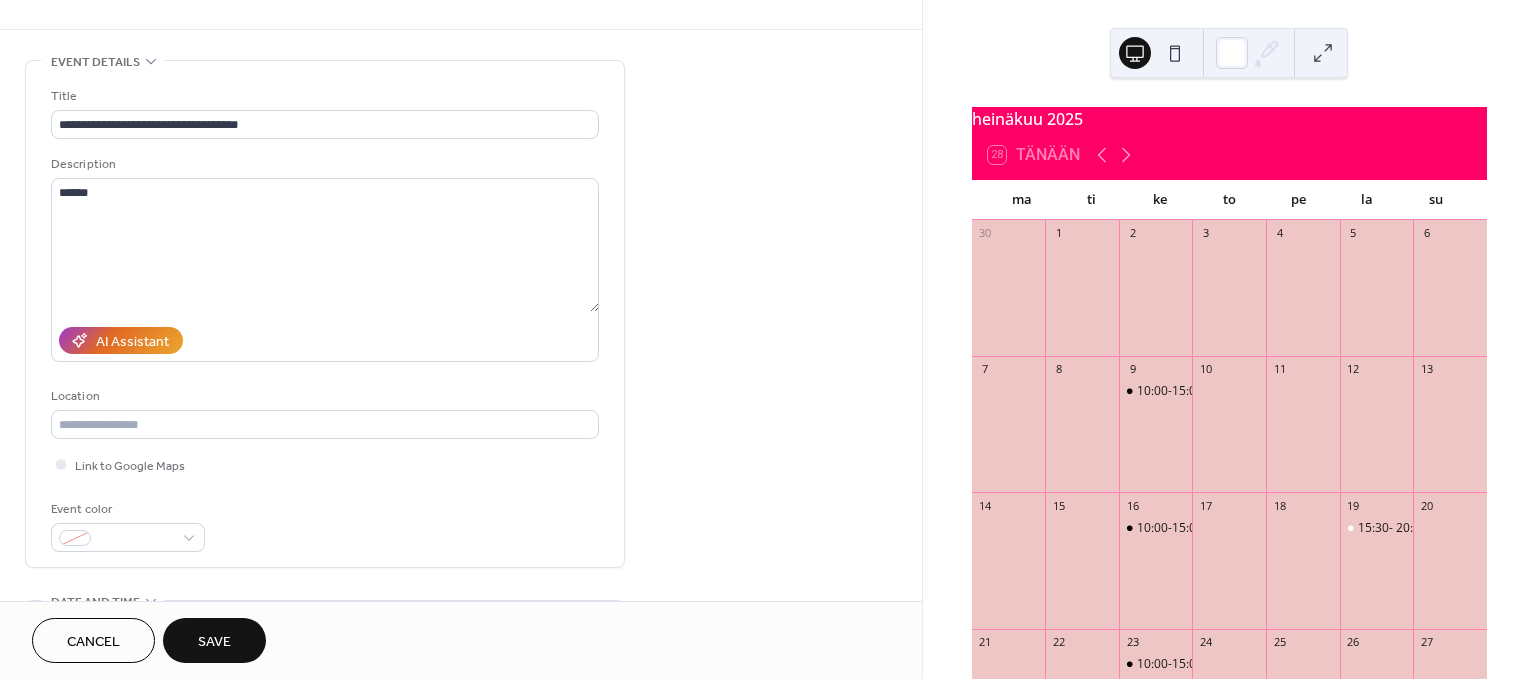 scroll, scrollTop: 333, scrollLeft: 0, axis: vertical 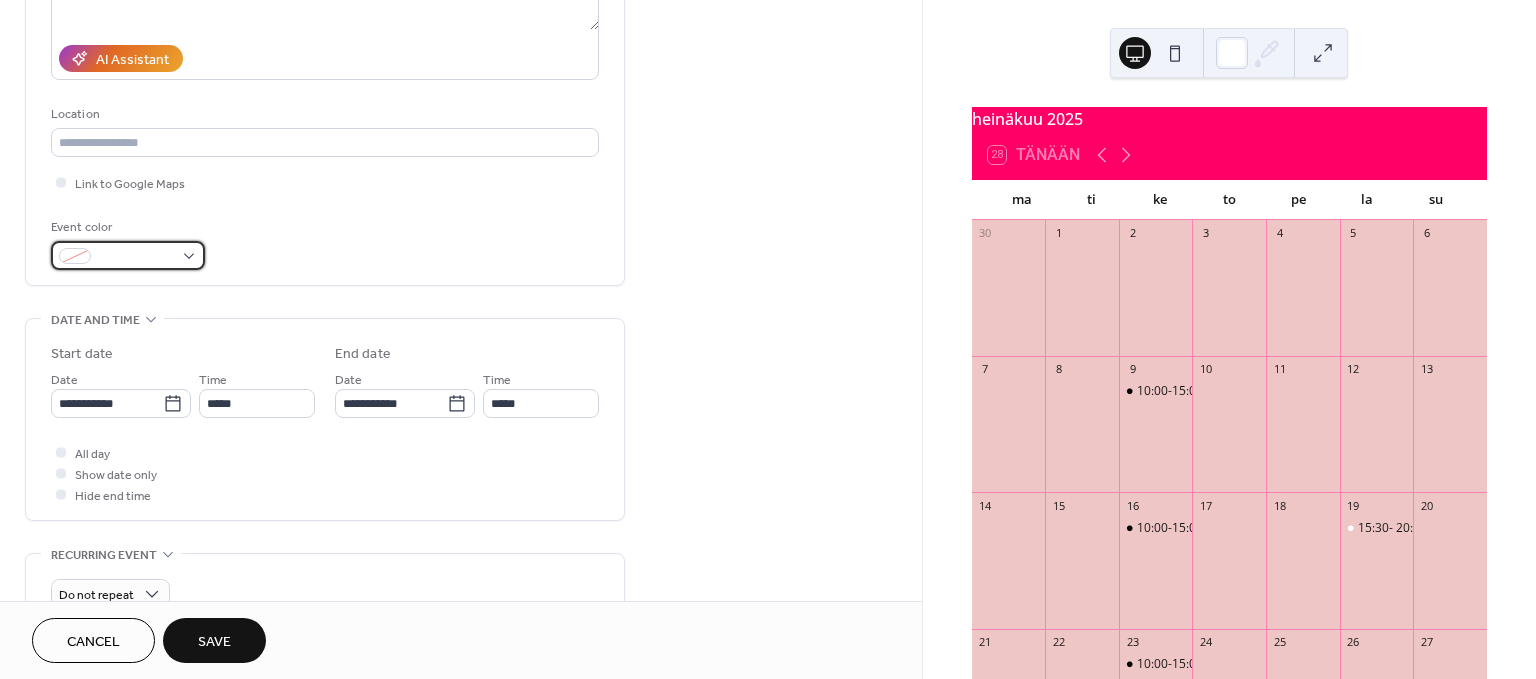 click at bounding box center (128, 255) 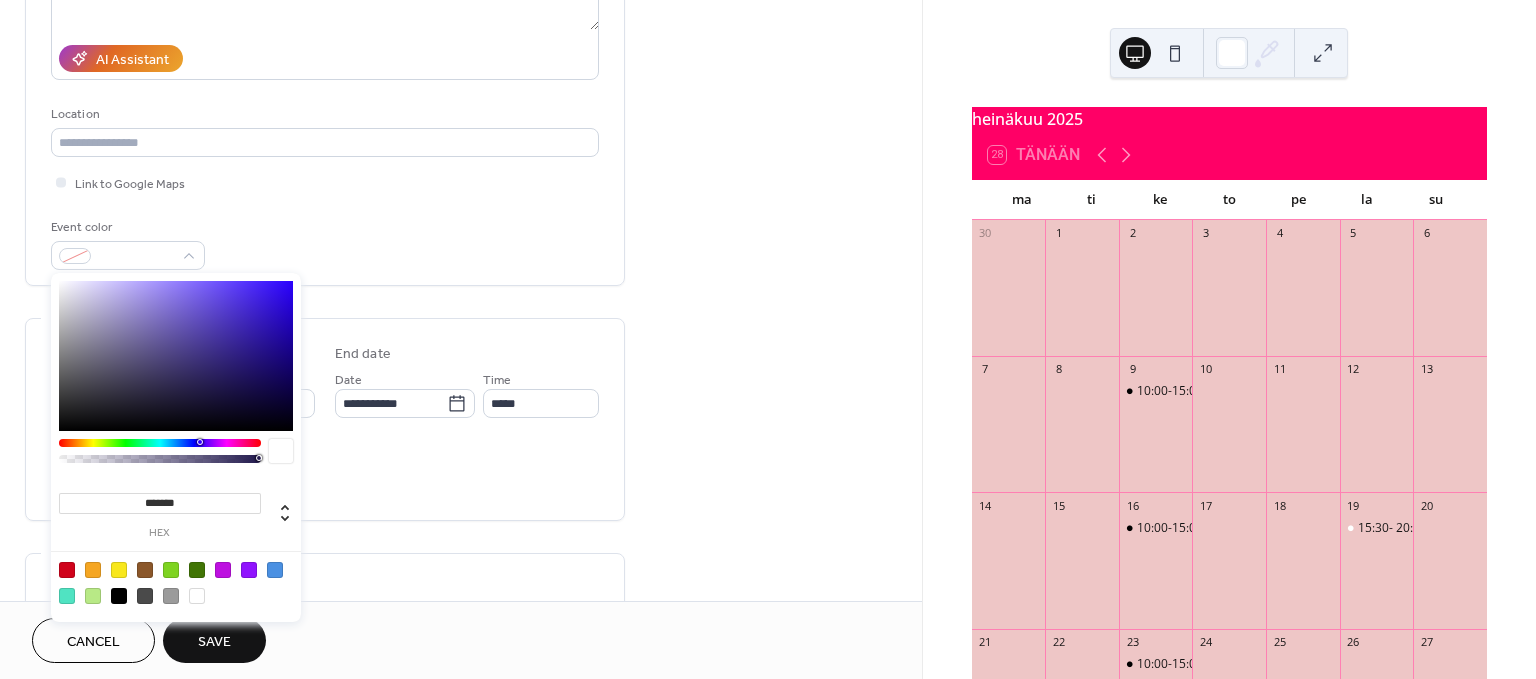 click at bounding box center (197, 596) 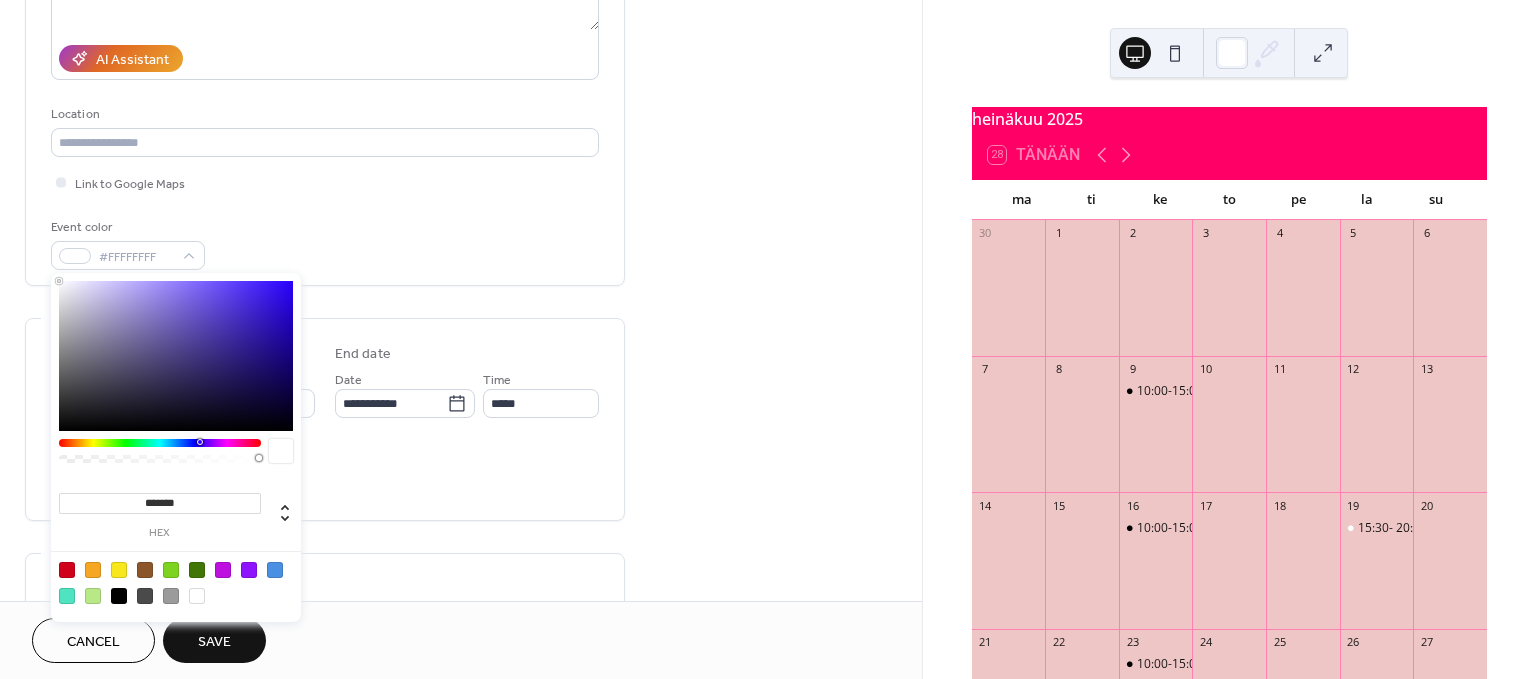 click on "**********" at bounding box center [461, 465] 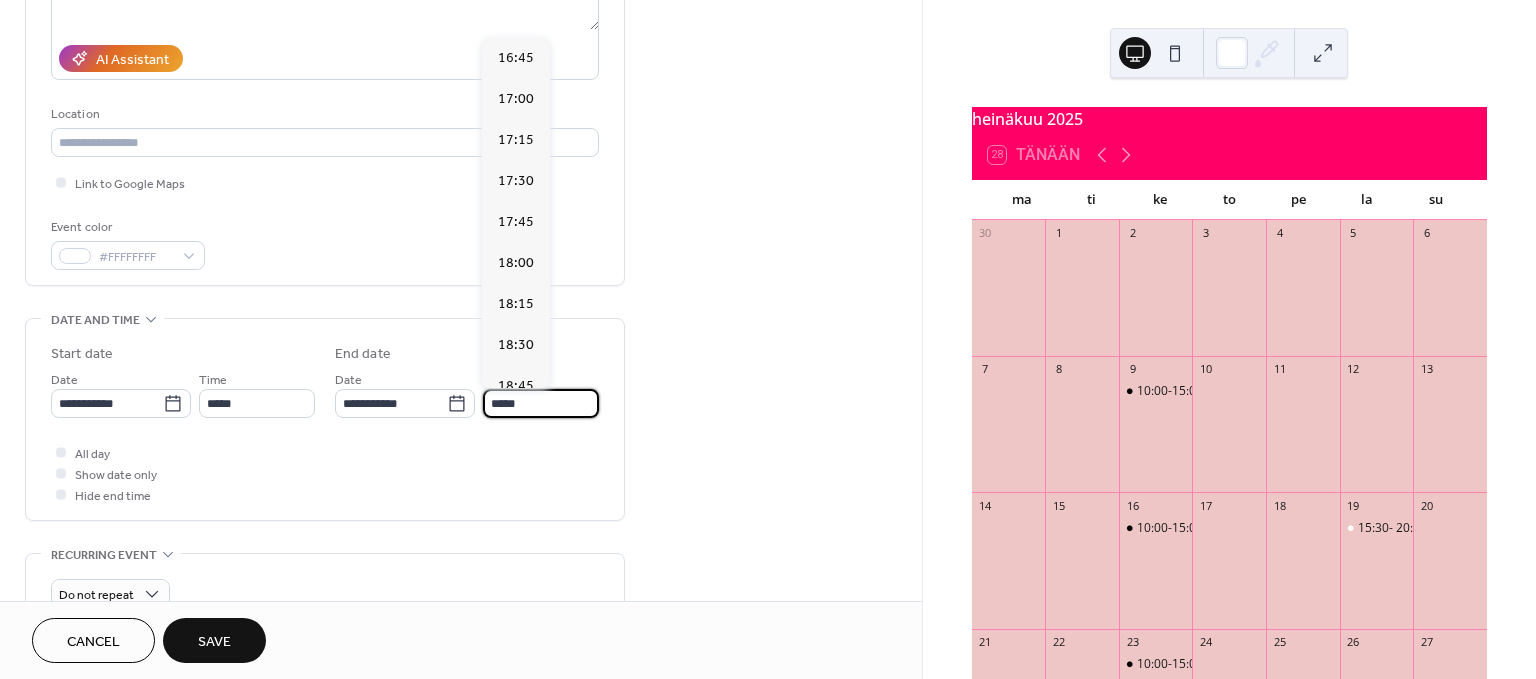 click on "*****" at bounding box center (541, 403) 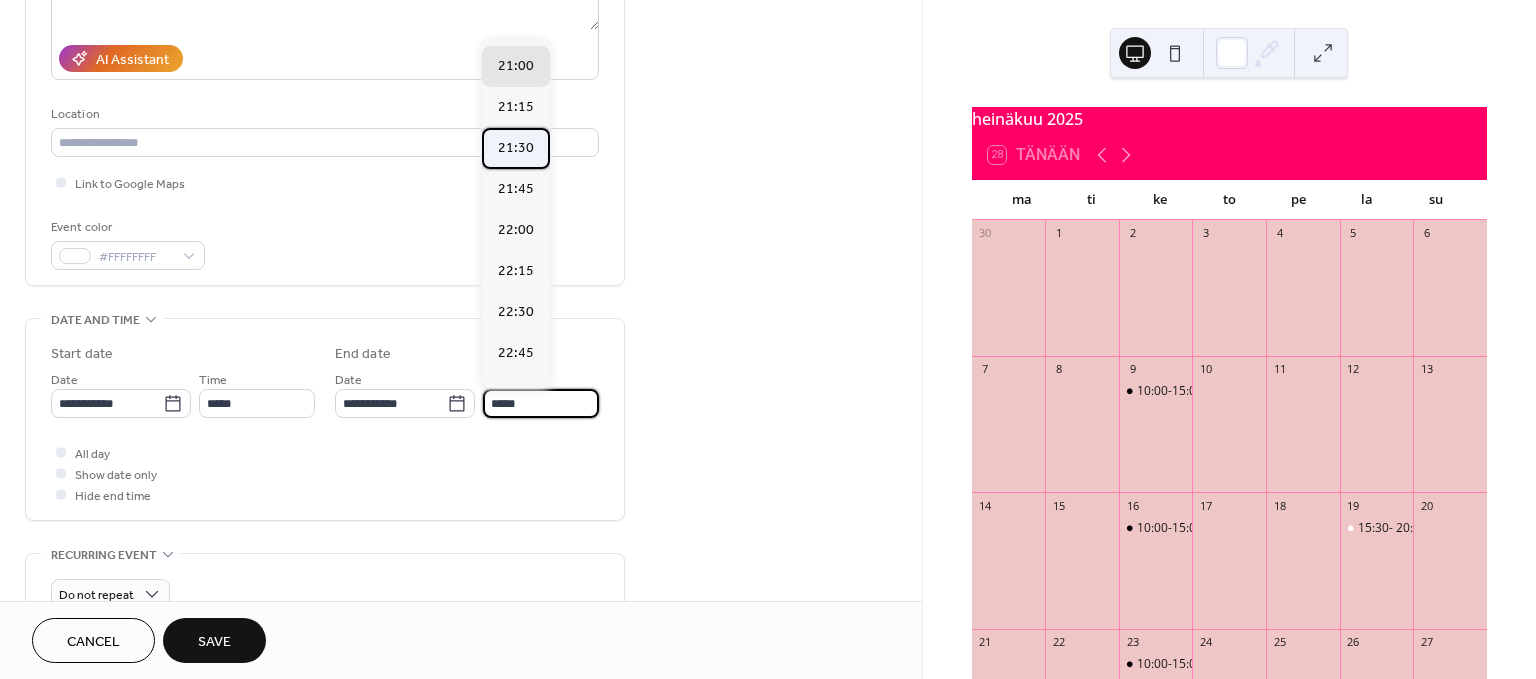 click on "21:30" at bounding box center (516, 148) 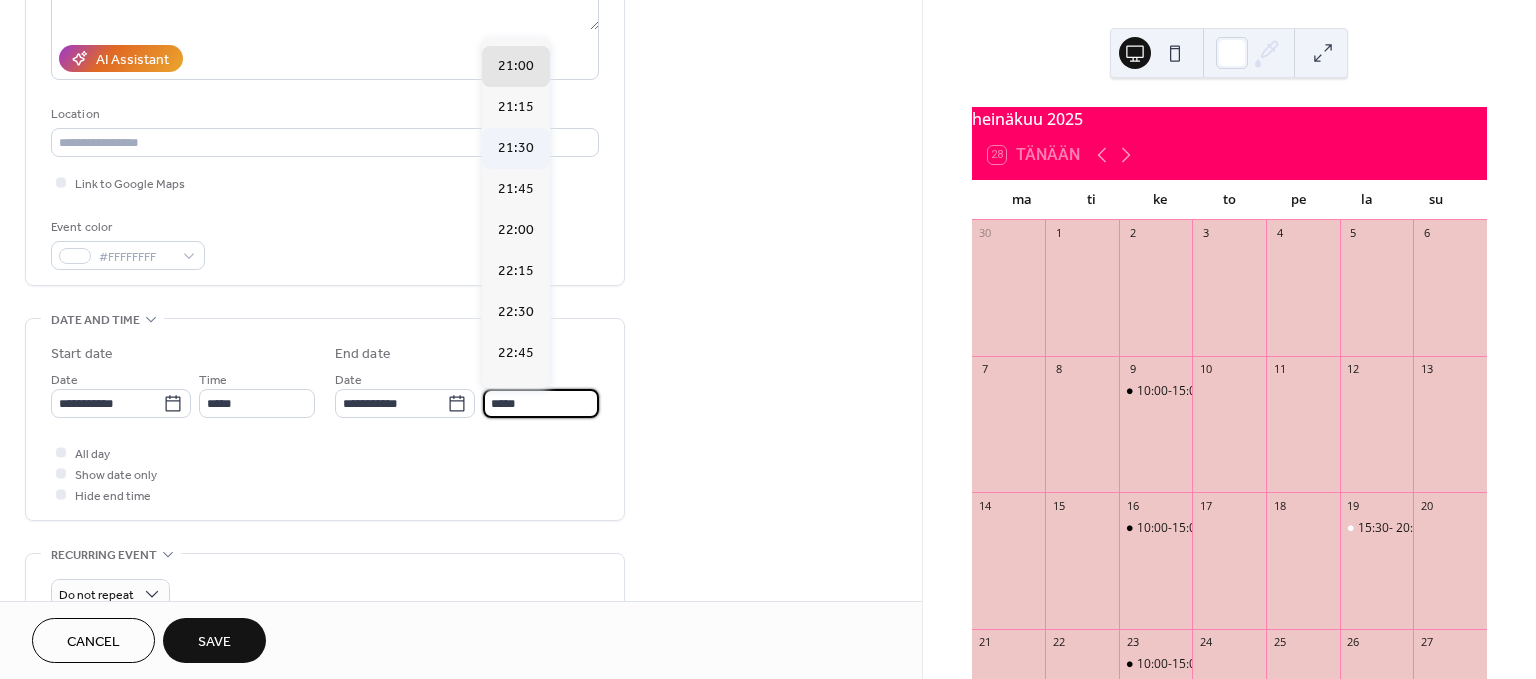 type on "*****" 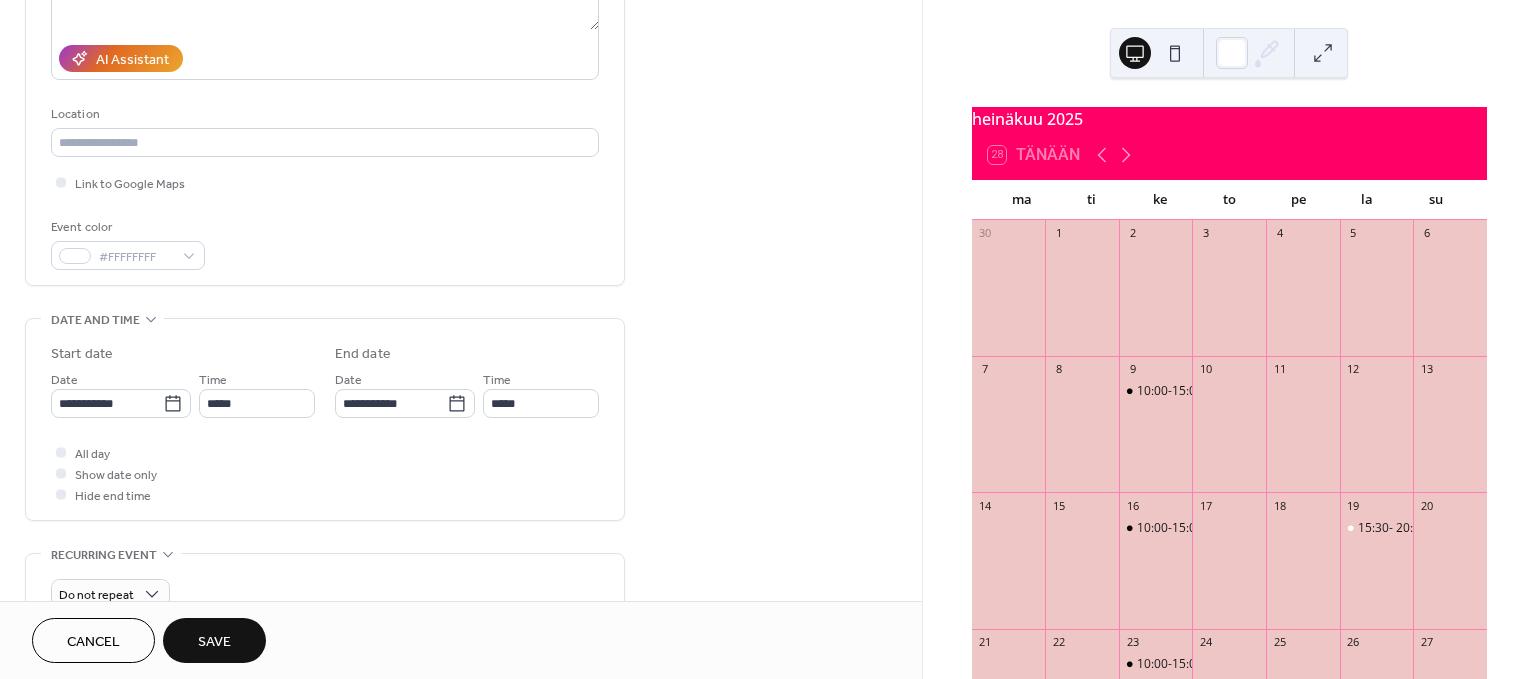 click on "Save" at bounding box center (214, 640) 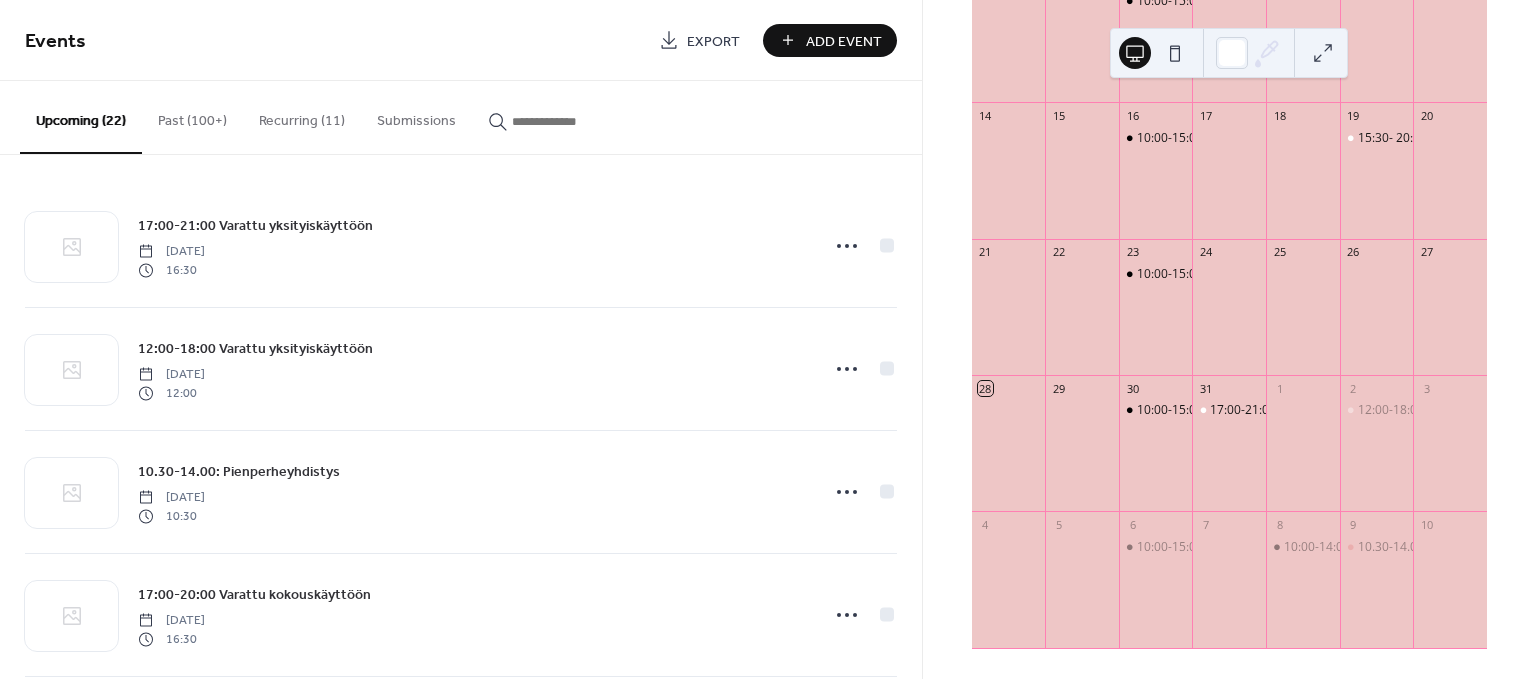 scroll, scrollTop: 418, scrollLeft: 0, axis: vertical 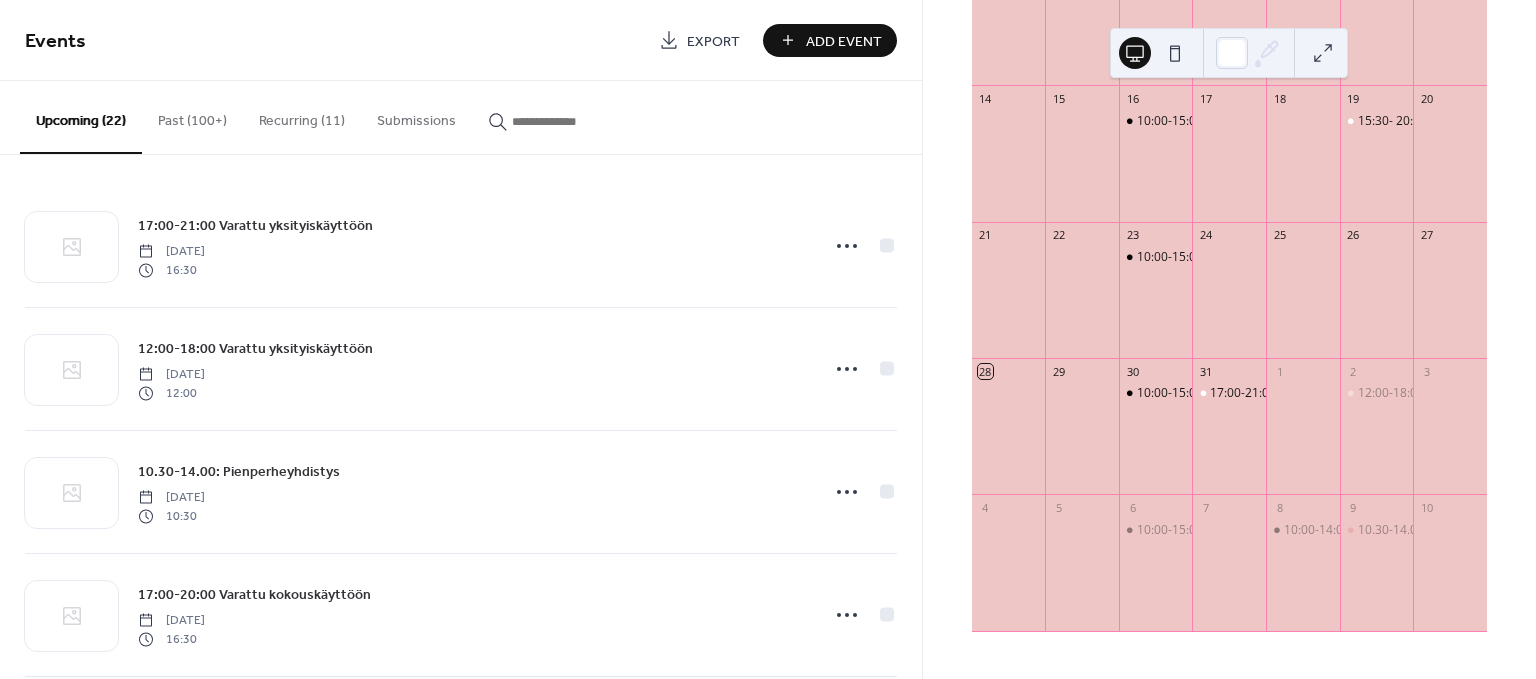 click on "Add Event" at bounding box center [844, 41] 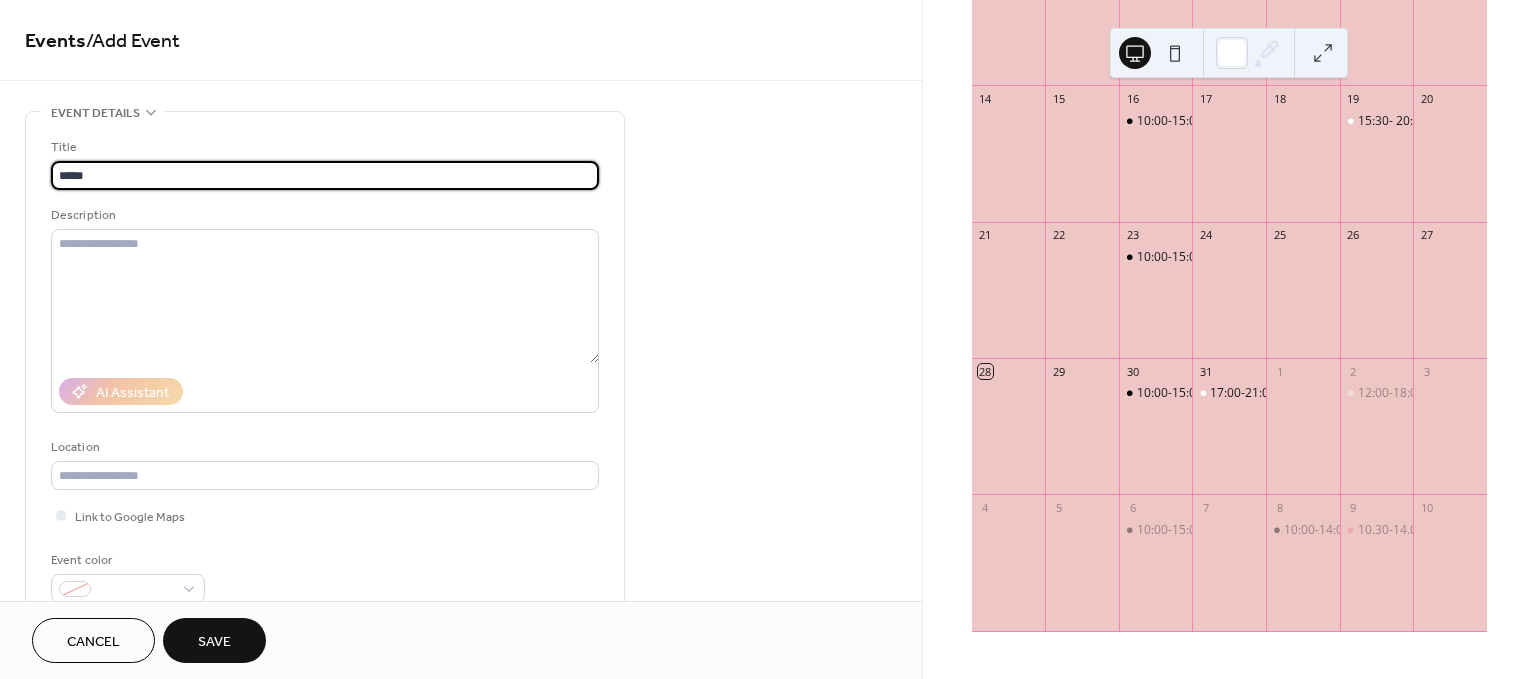click on "*****" at bounding box center (325, 175) 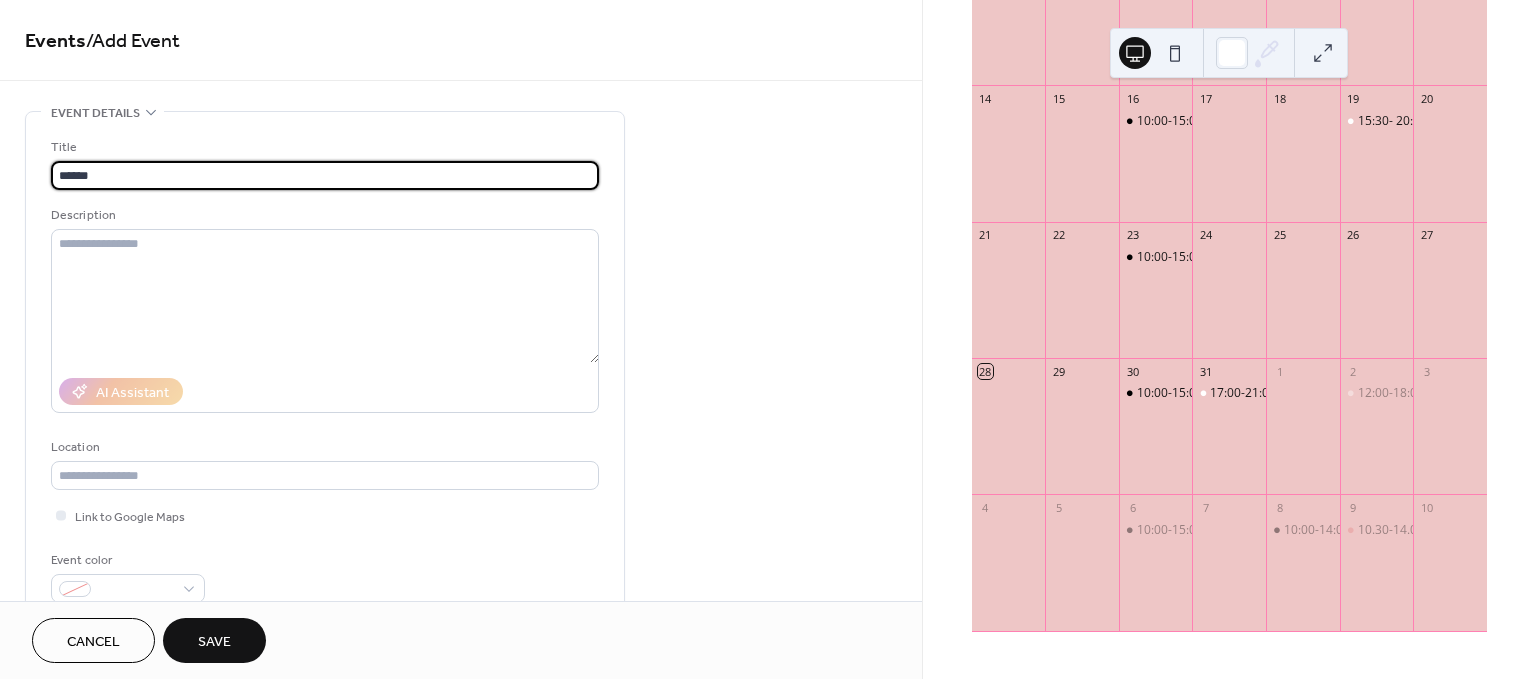 click on "******" at bounding box center [325, 175] 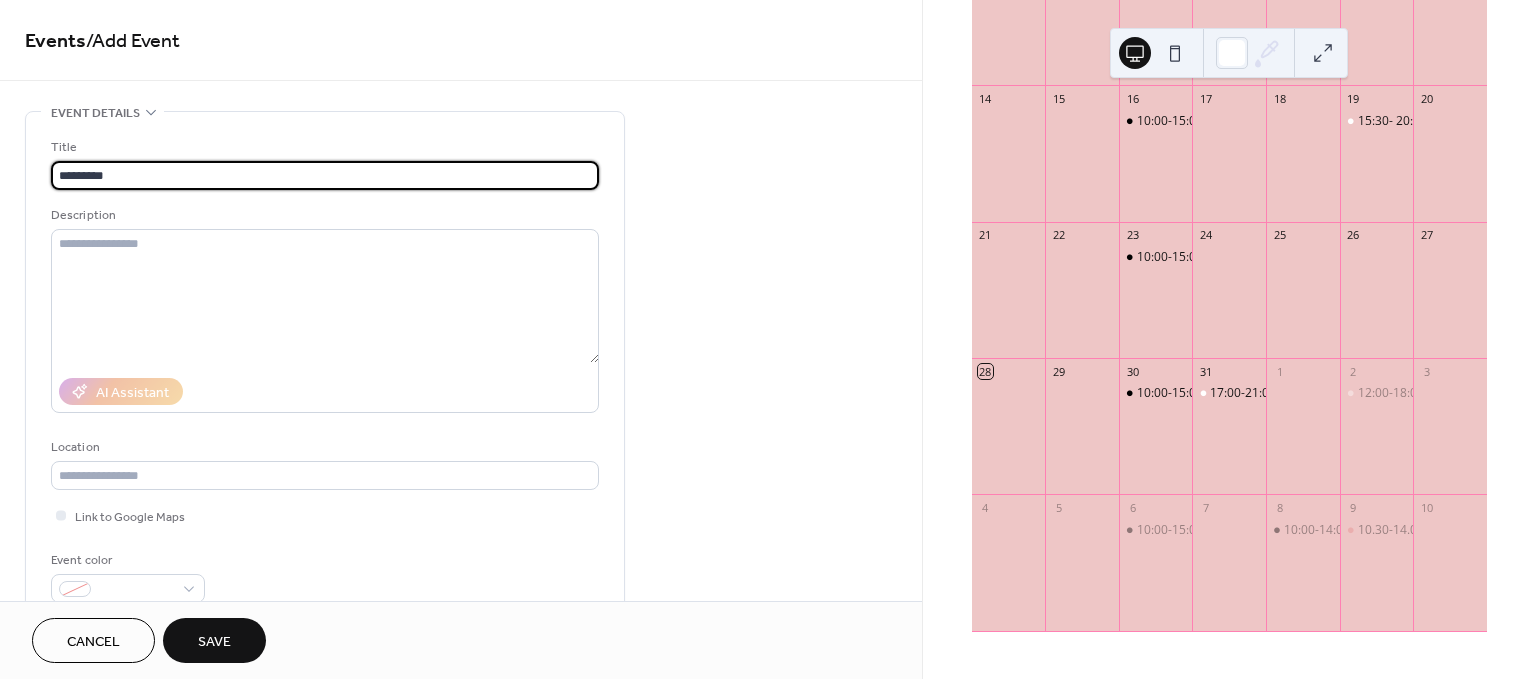 paste on "*" 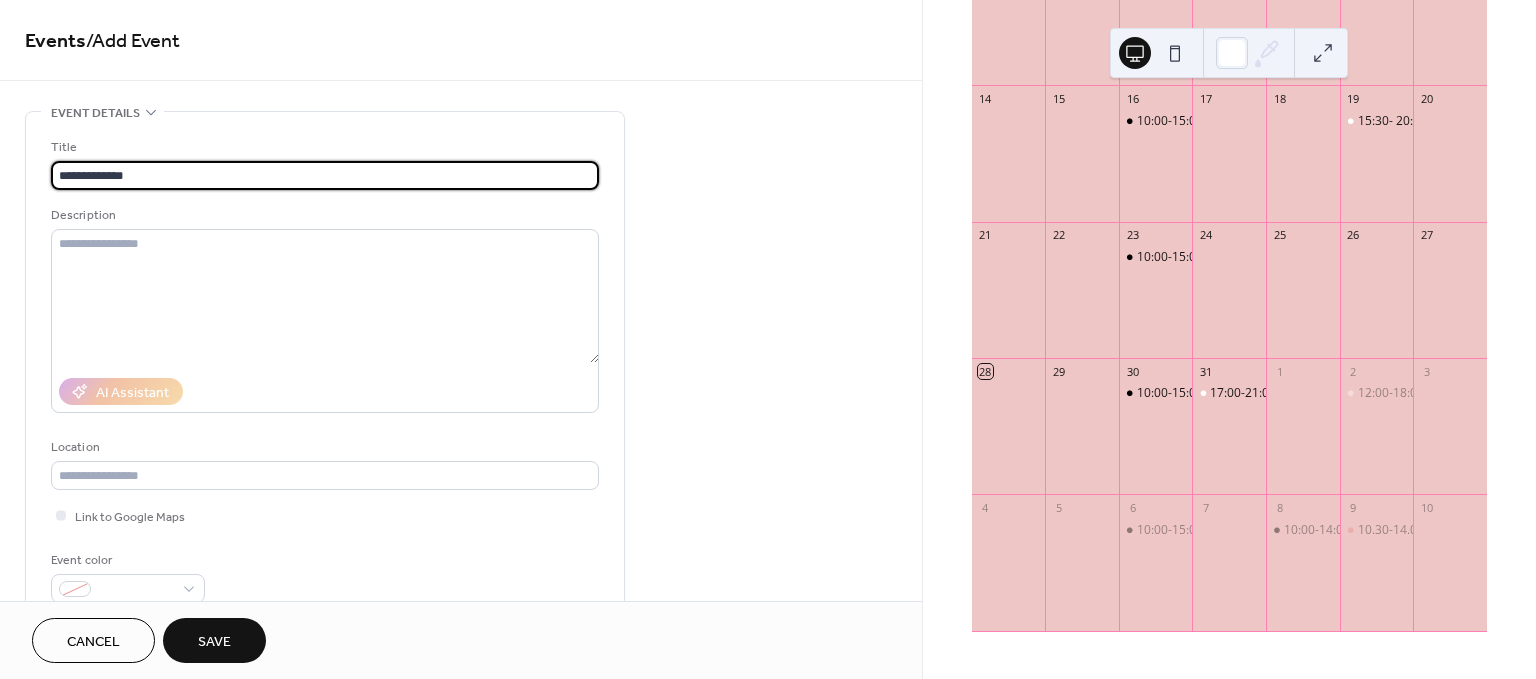 paste on "*" 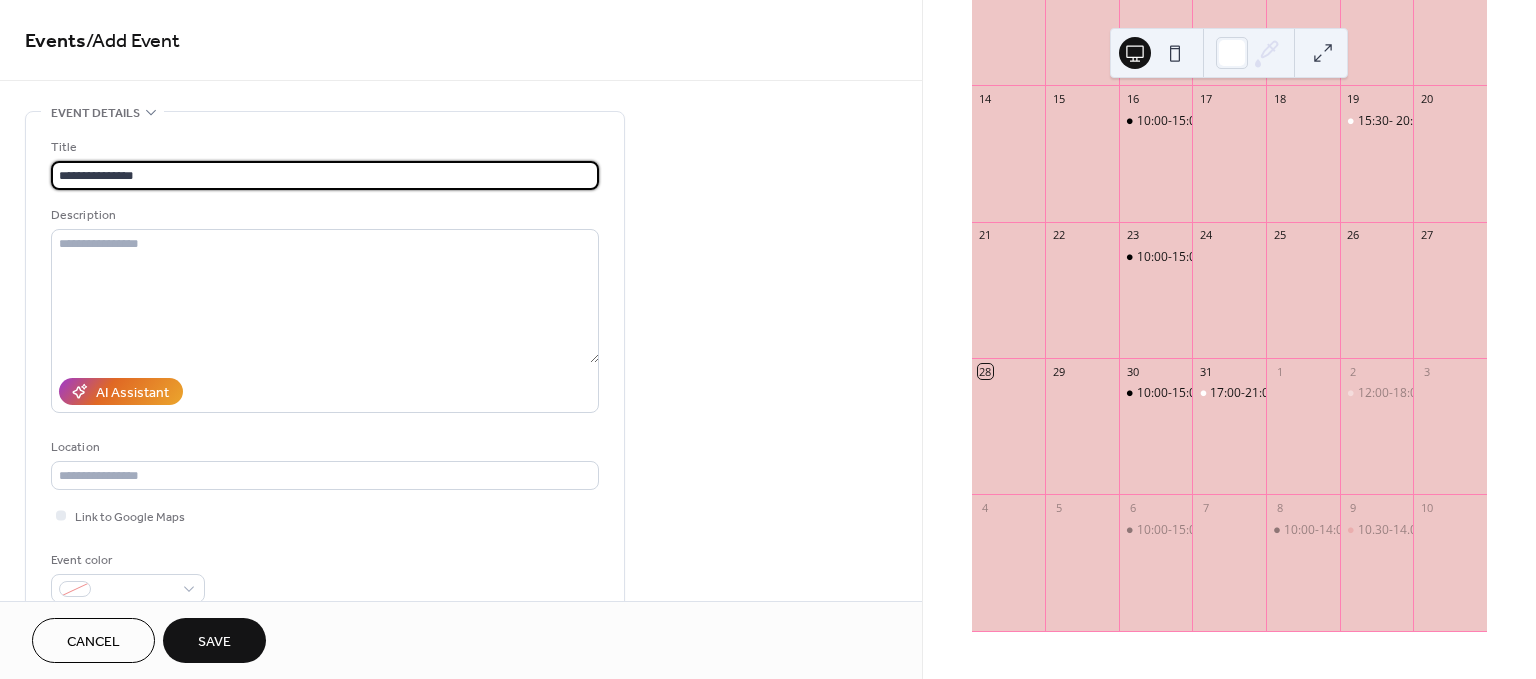 paste on "*" 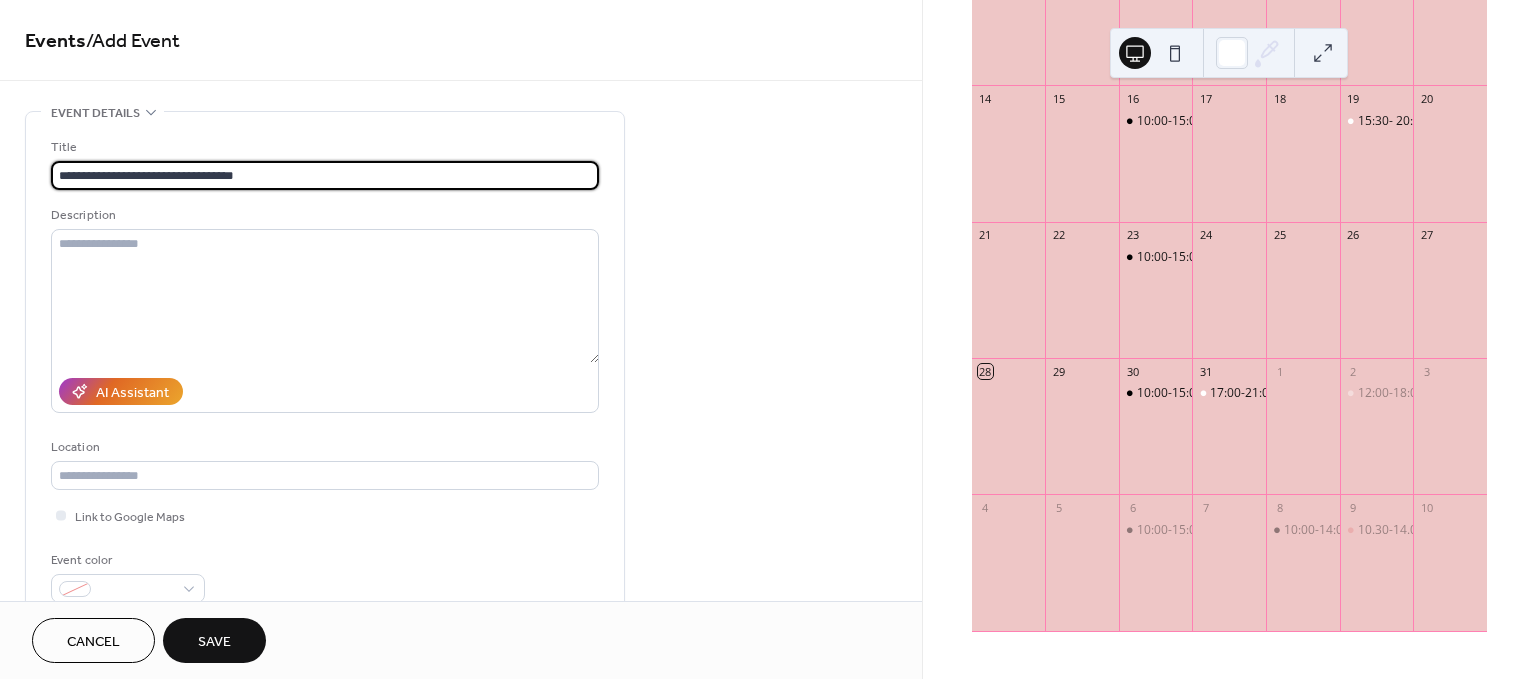click on "**********" at bounding box center [325, 175] 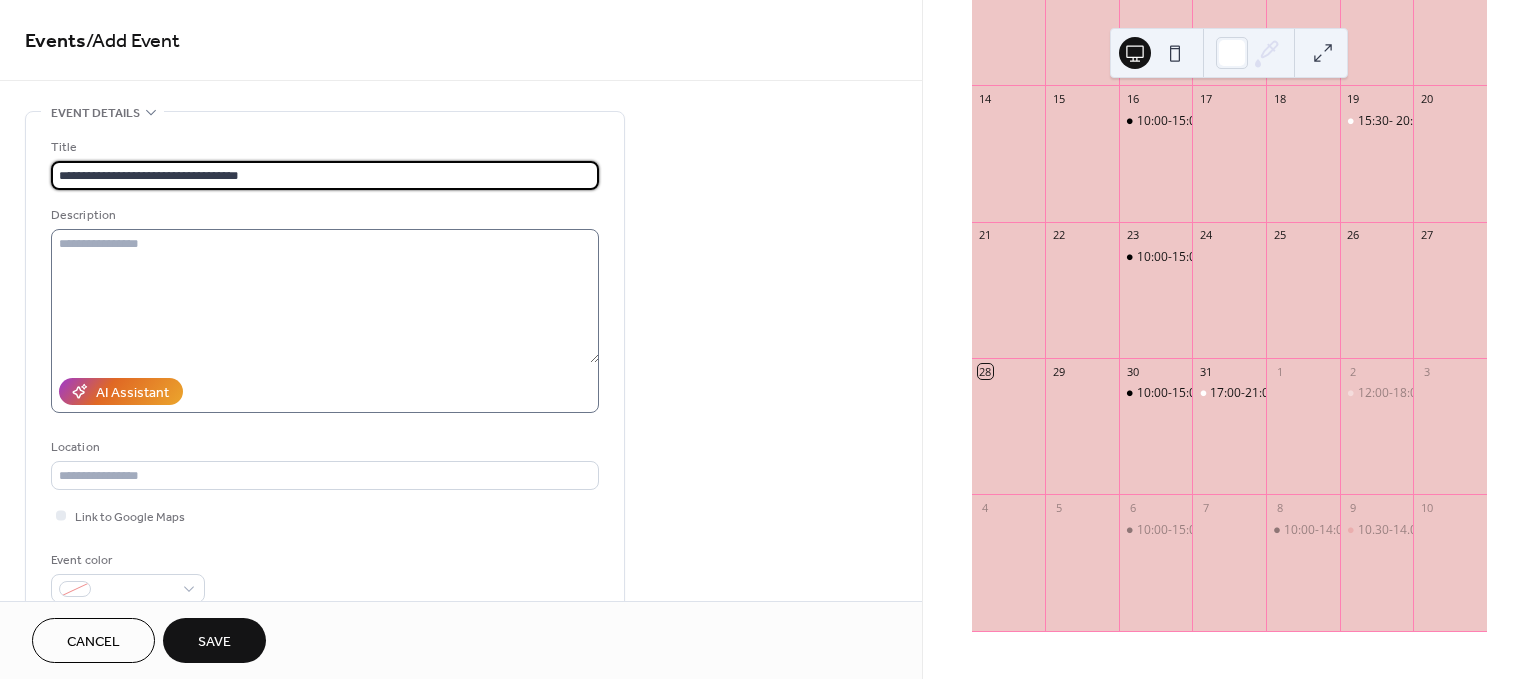 type on "**********" 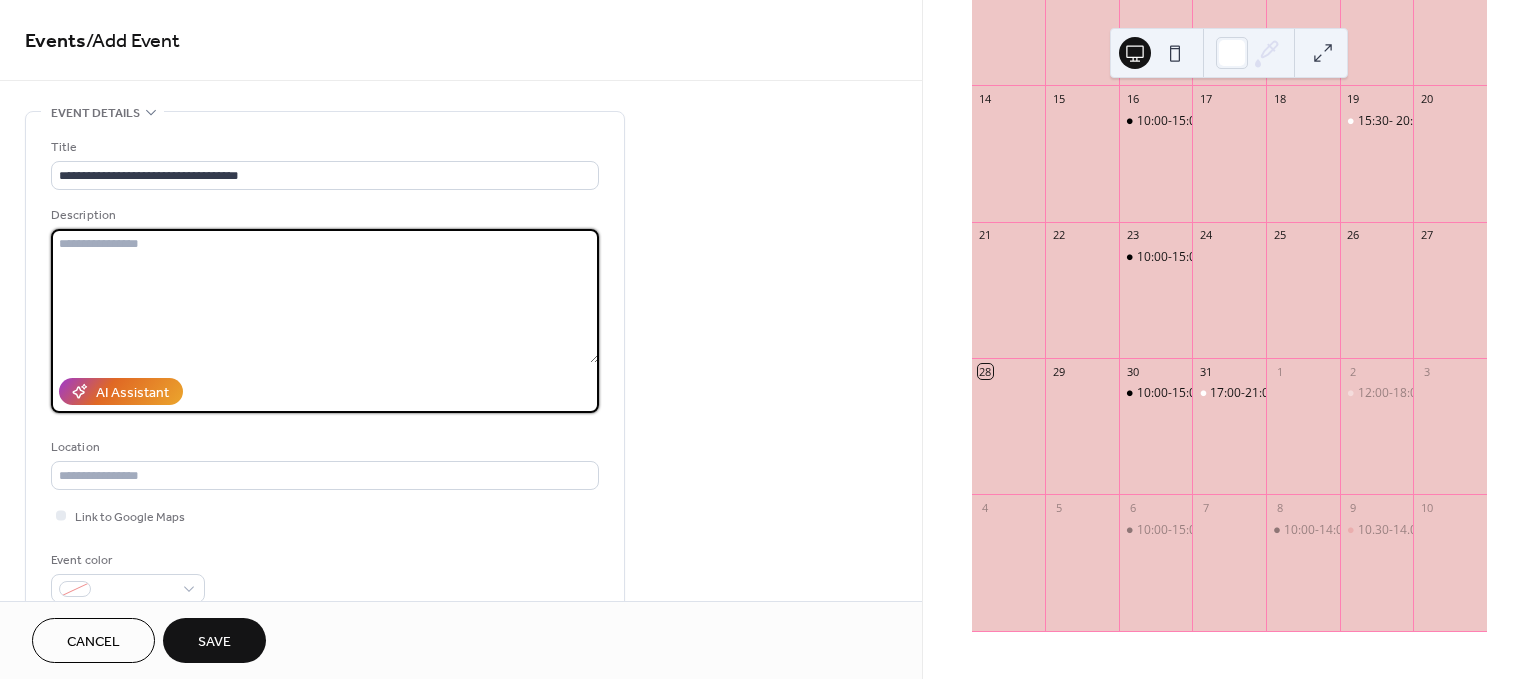 click at bounding box center (325, 296) 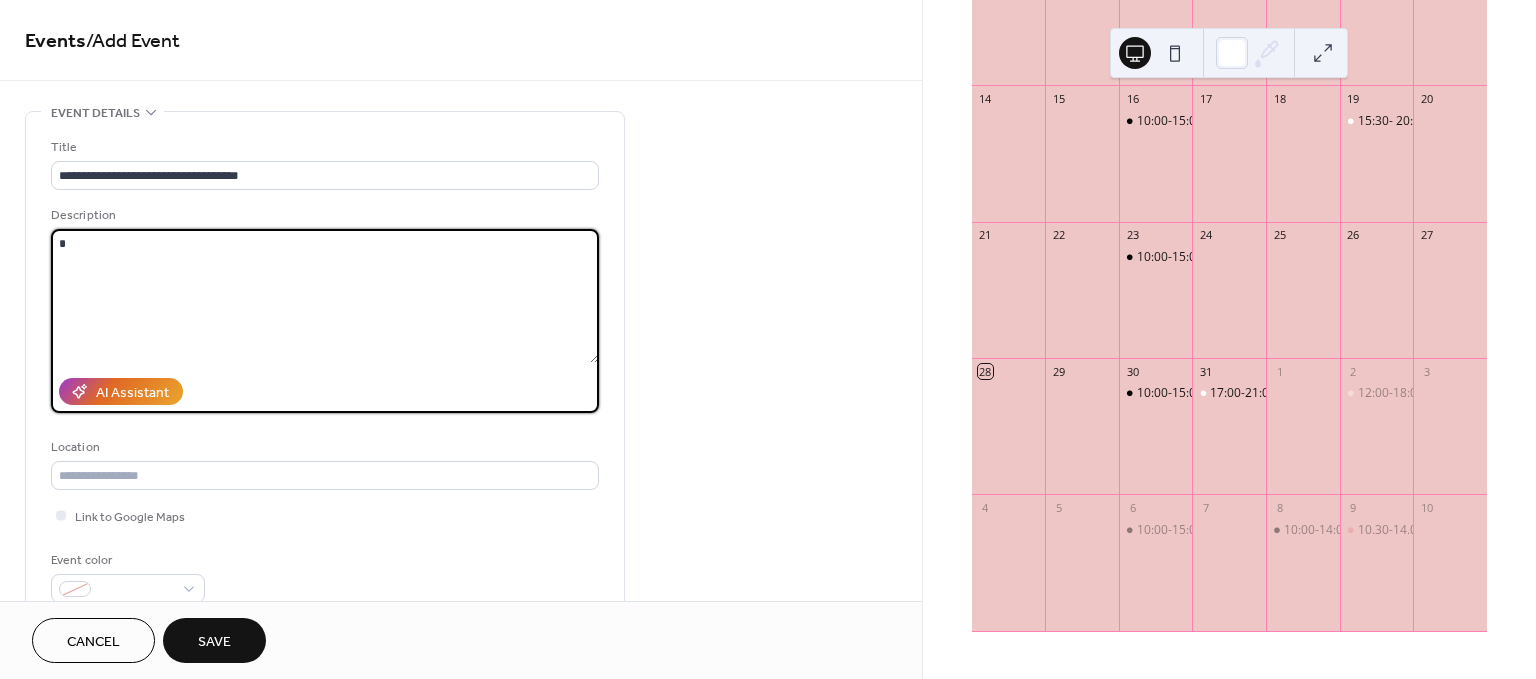 paste on "*" 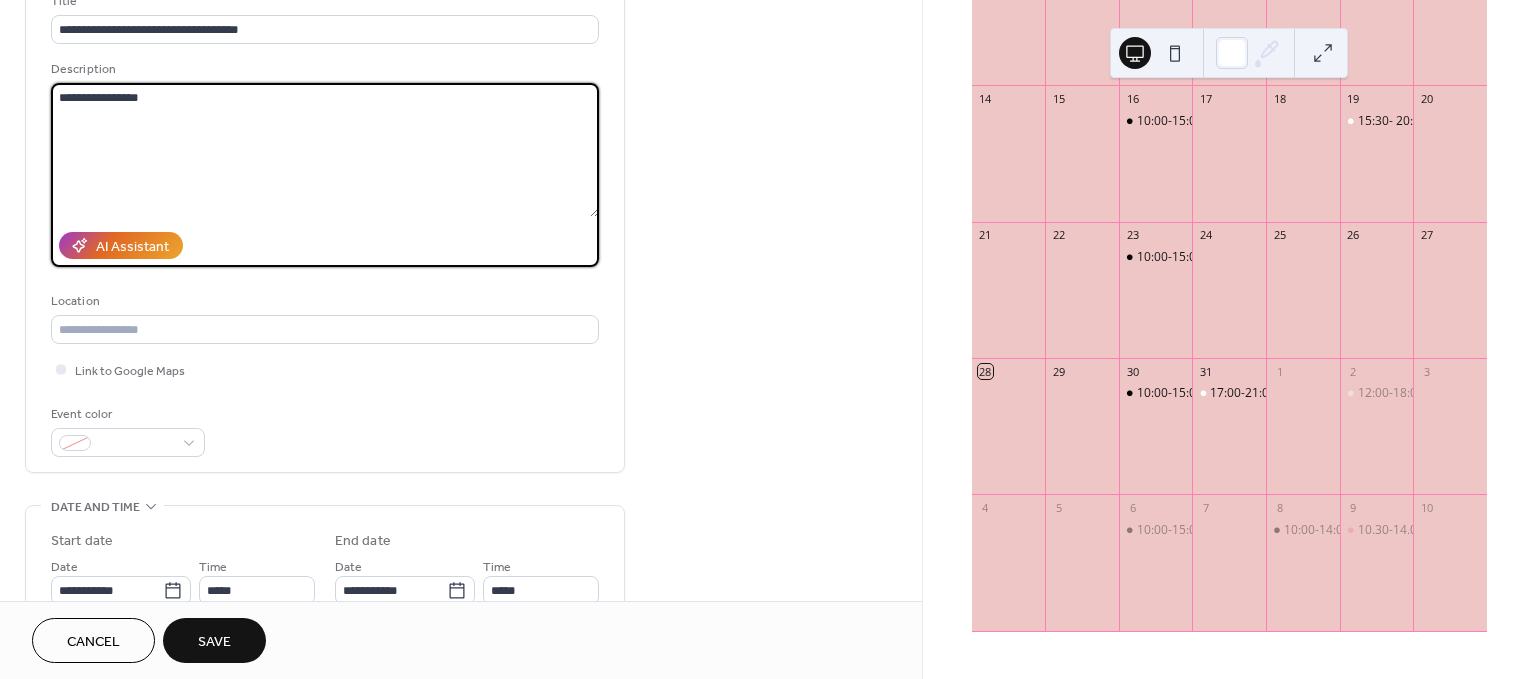 scroll, scrollTop: 222, scrollLeft: 0, axis: vertical 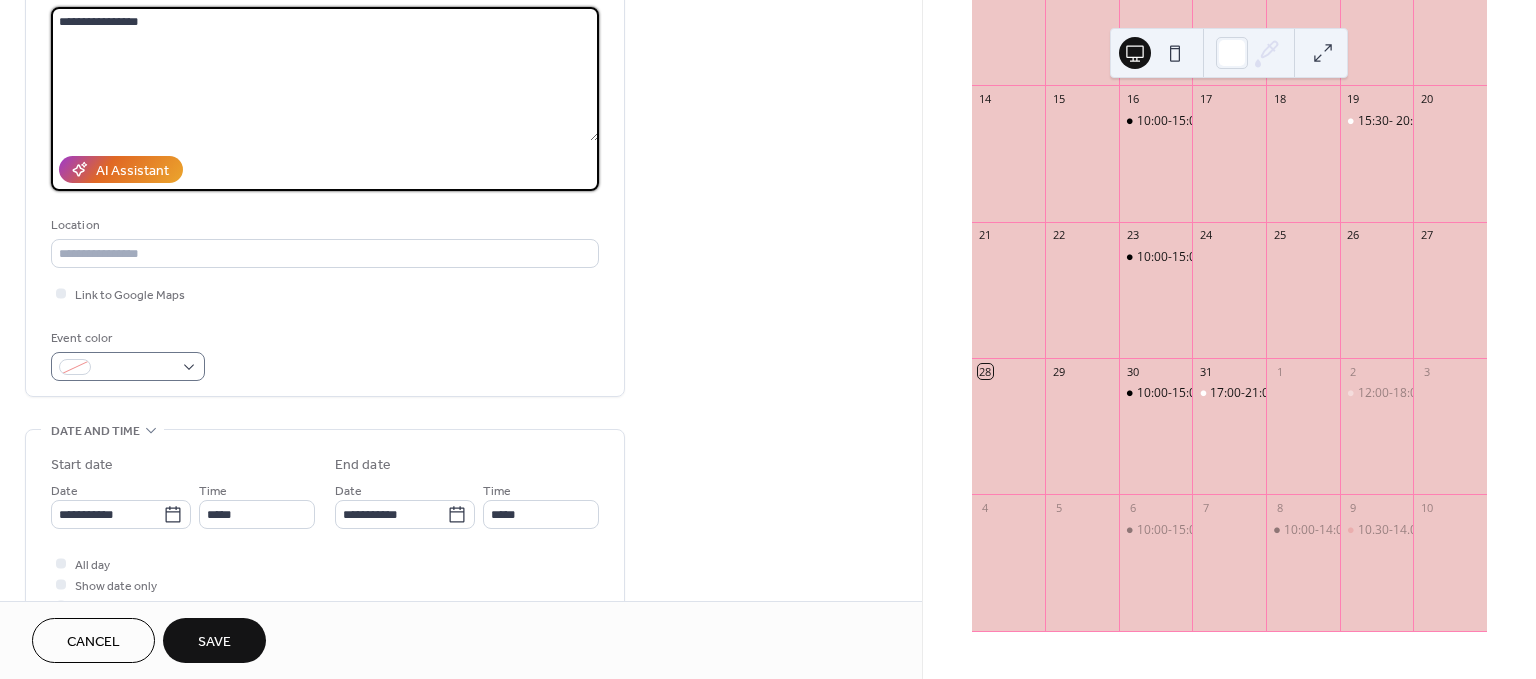 type on "**********" 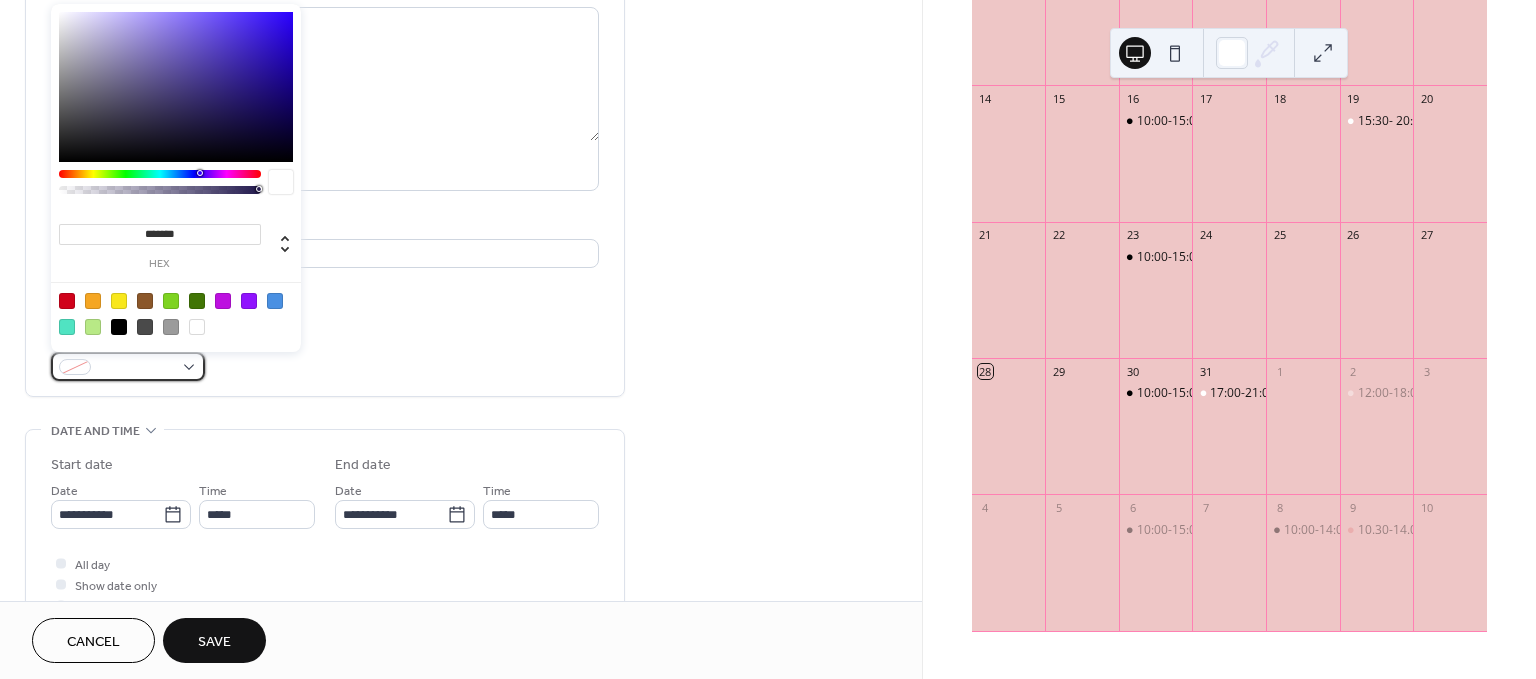 click at bounding box center (128, 366) 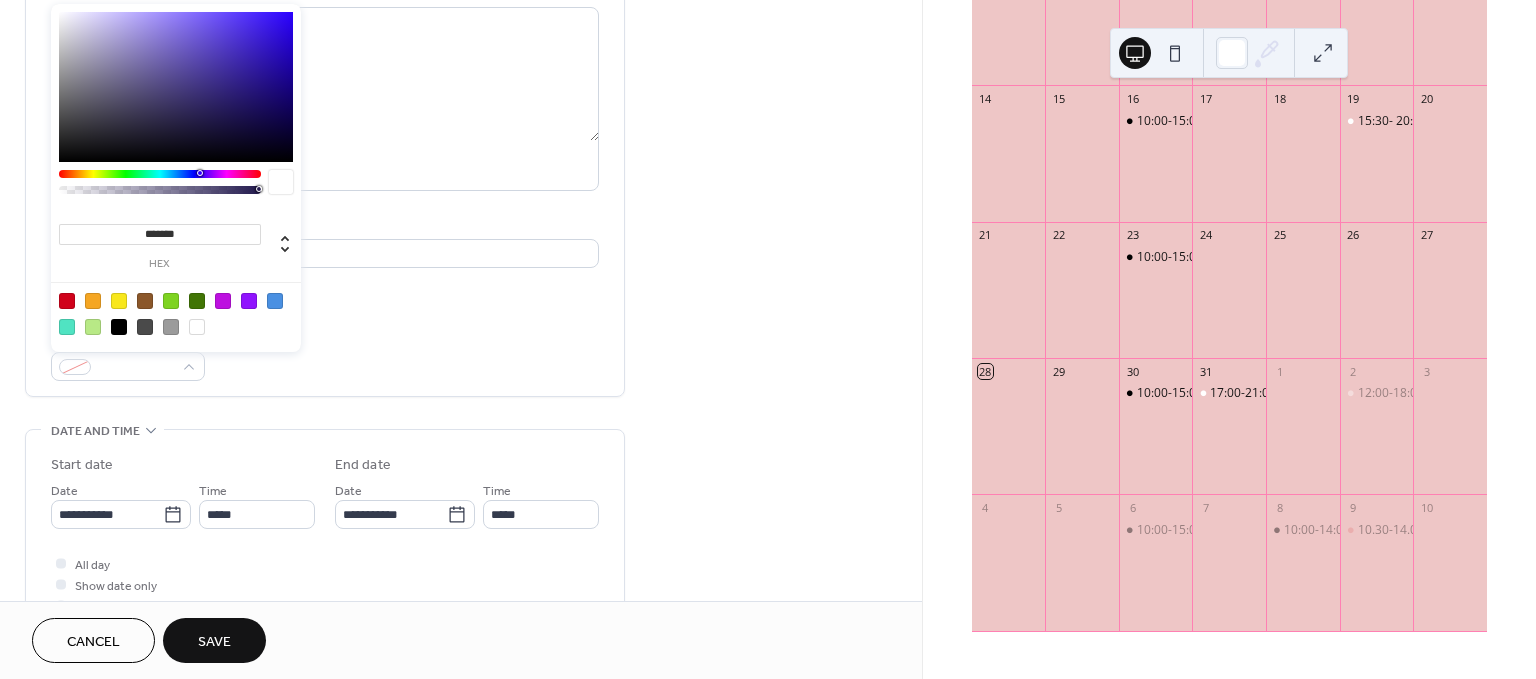 click at bounding box center [197, 327] 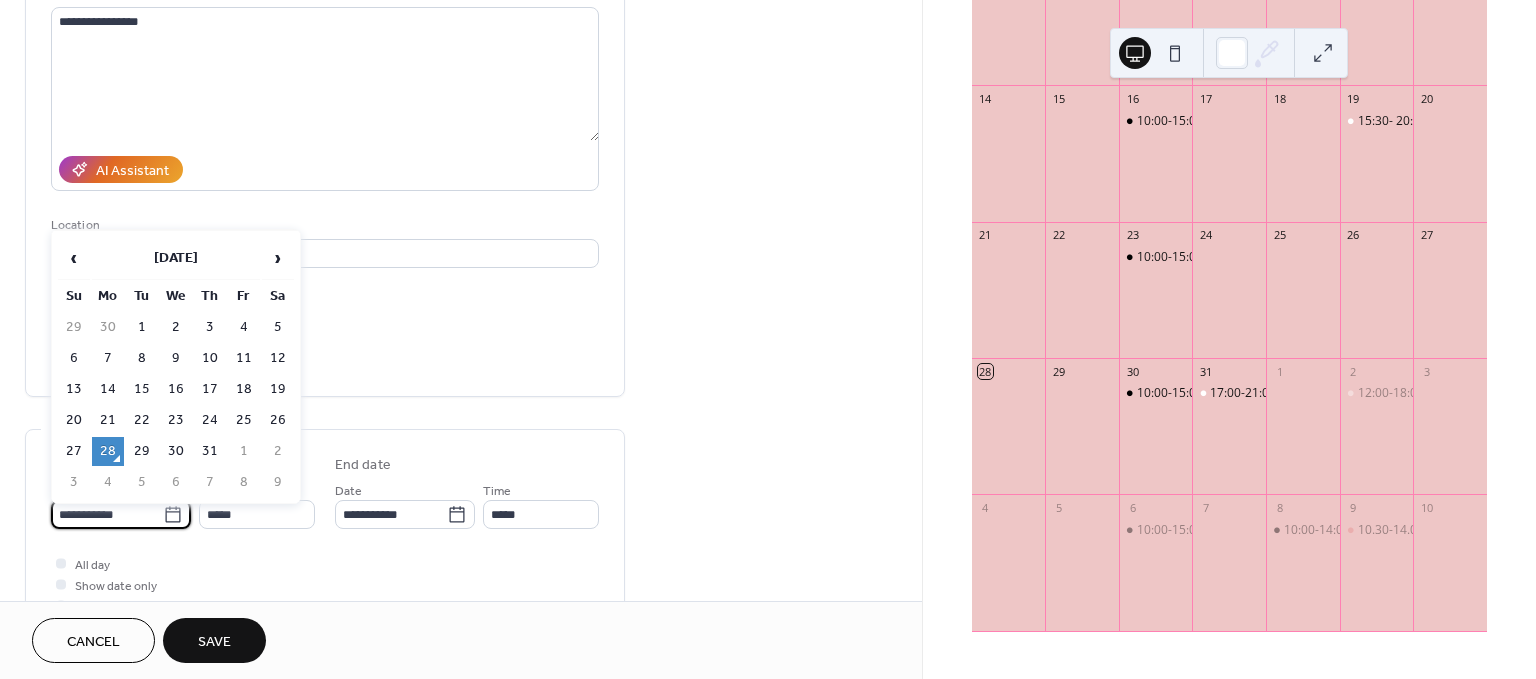 click on "**********" at bounding box center [107, 514] 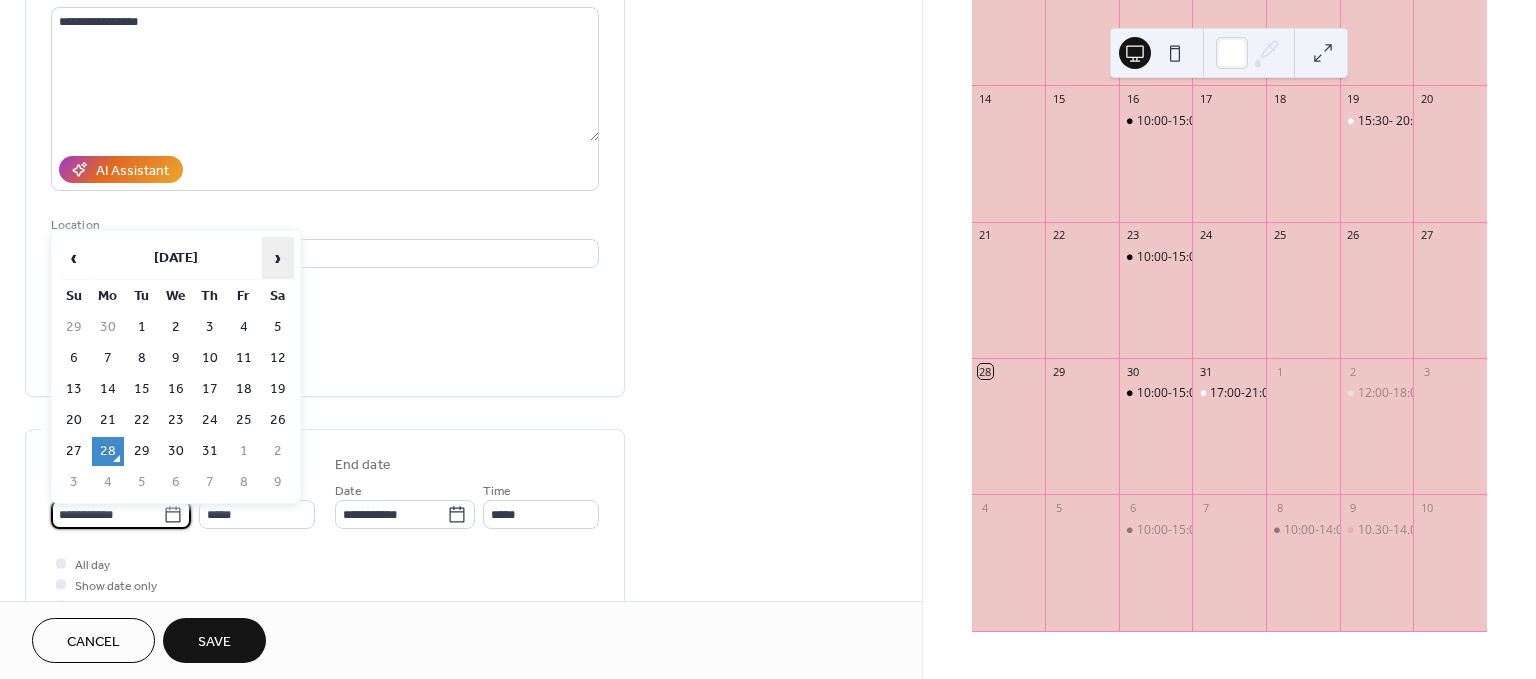 click on "›" at bounding box center [278, 258] 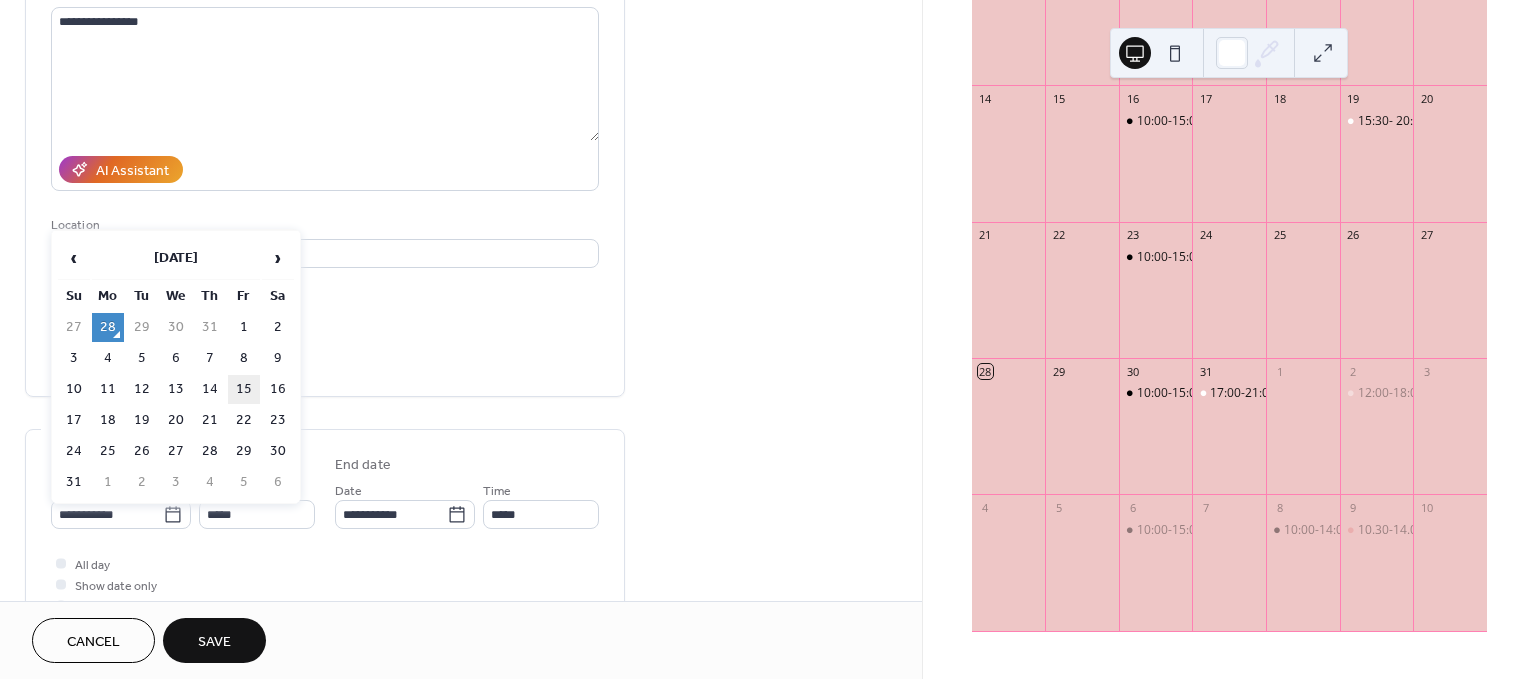 click on "15" at bounding box center (244, 389) 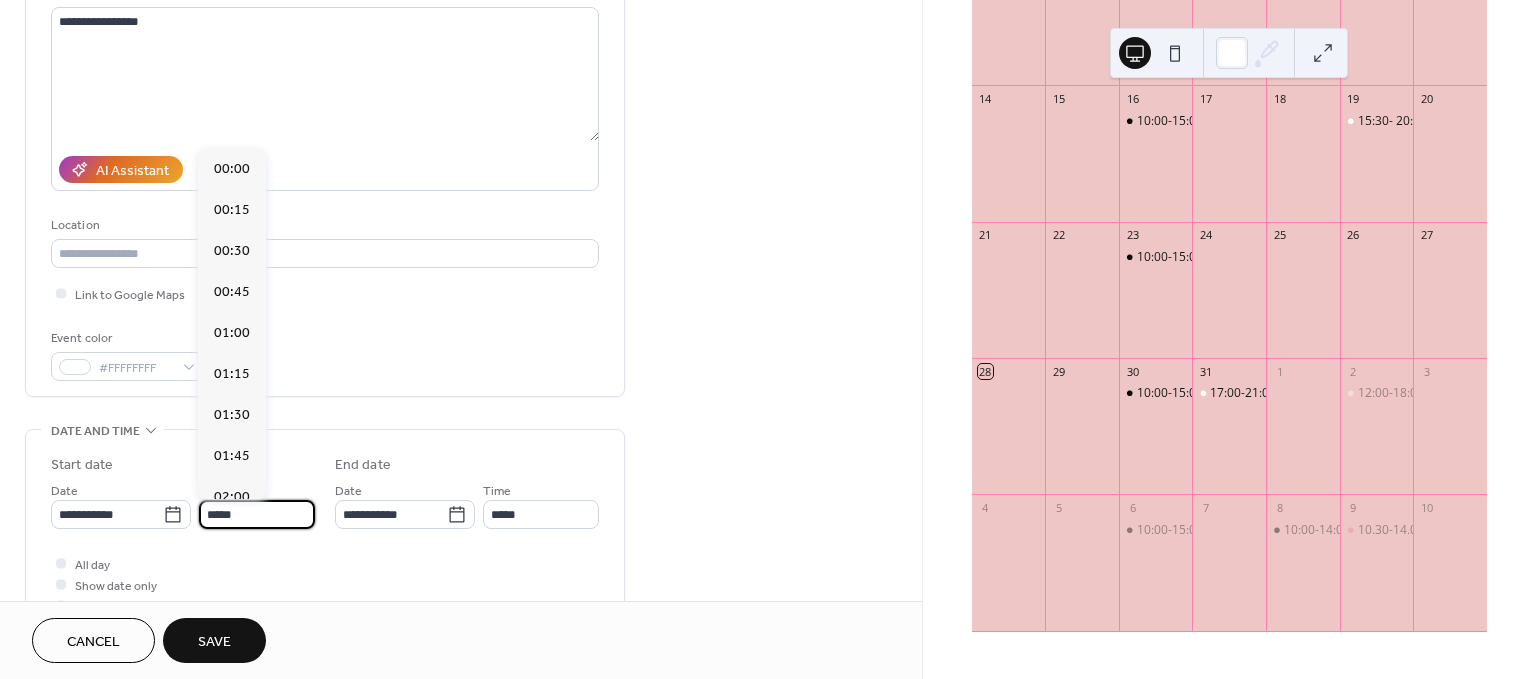 click on "*****" at bounding box center [257, 514] 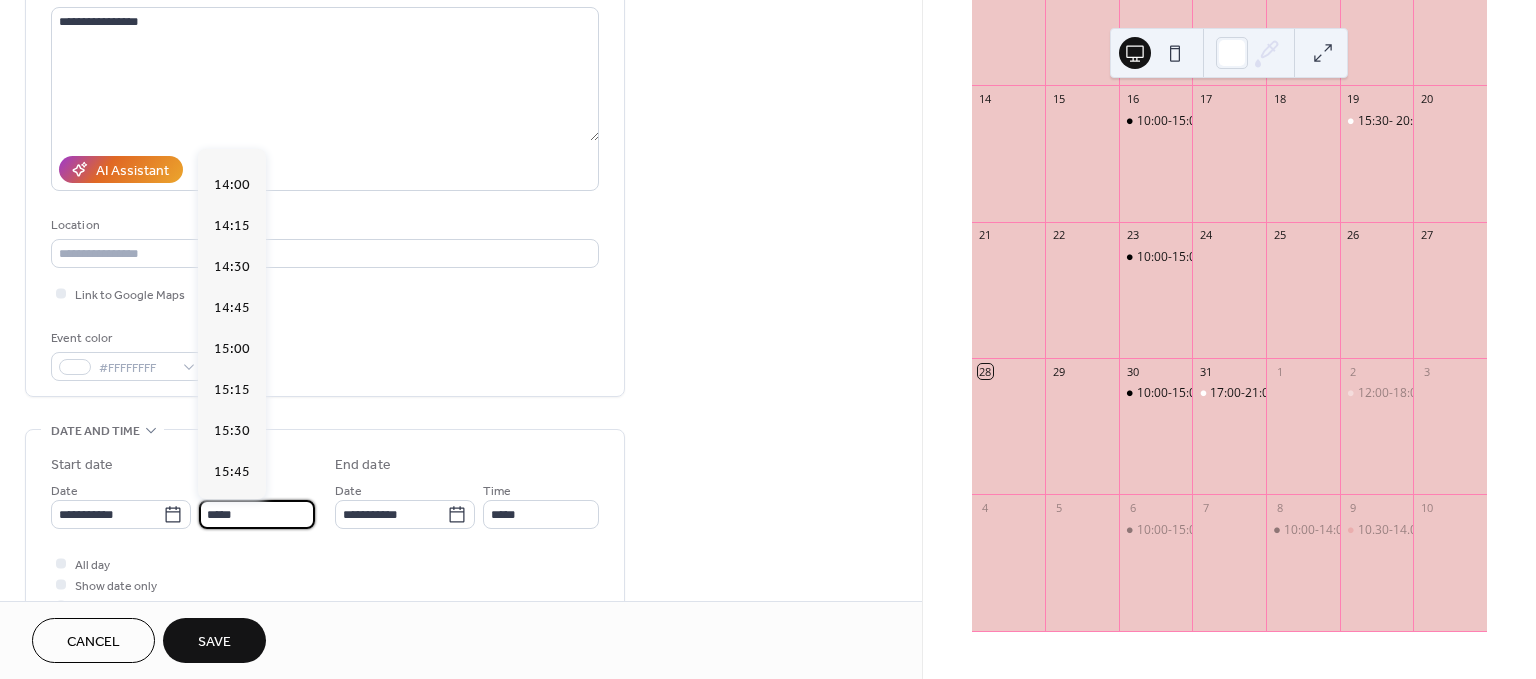 scroll, scrollTop: 2391, scrollLeft: 0, axis: vertical 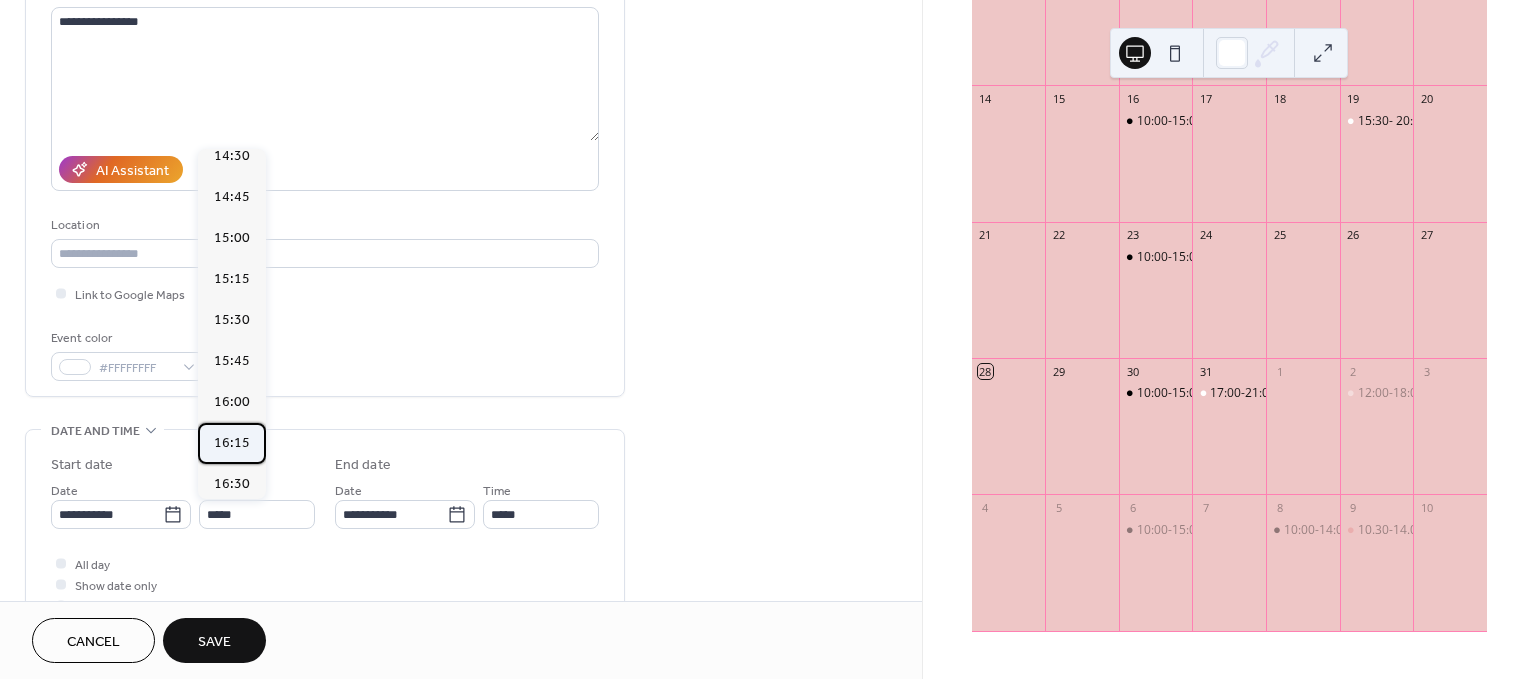 click on "16:15" at bounding box center (232, 443) 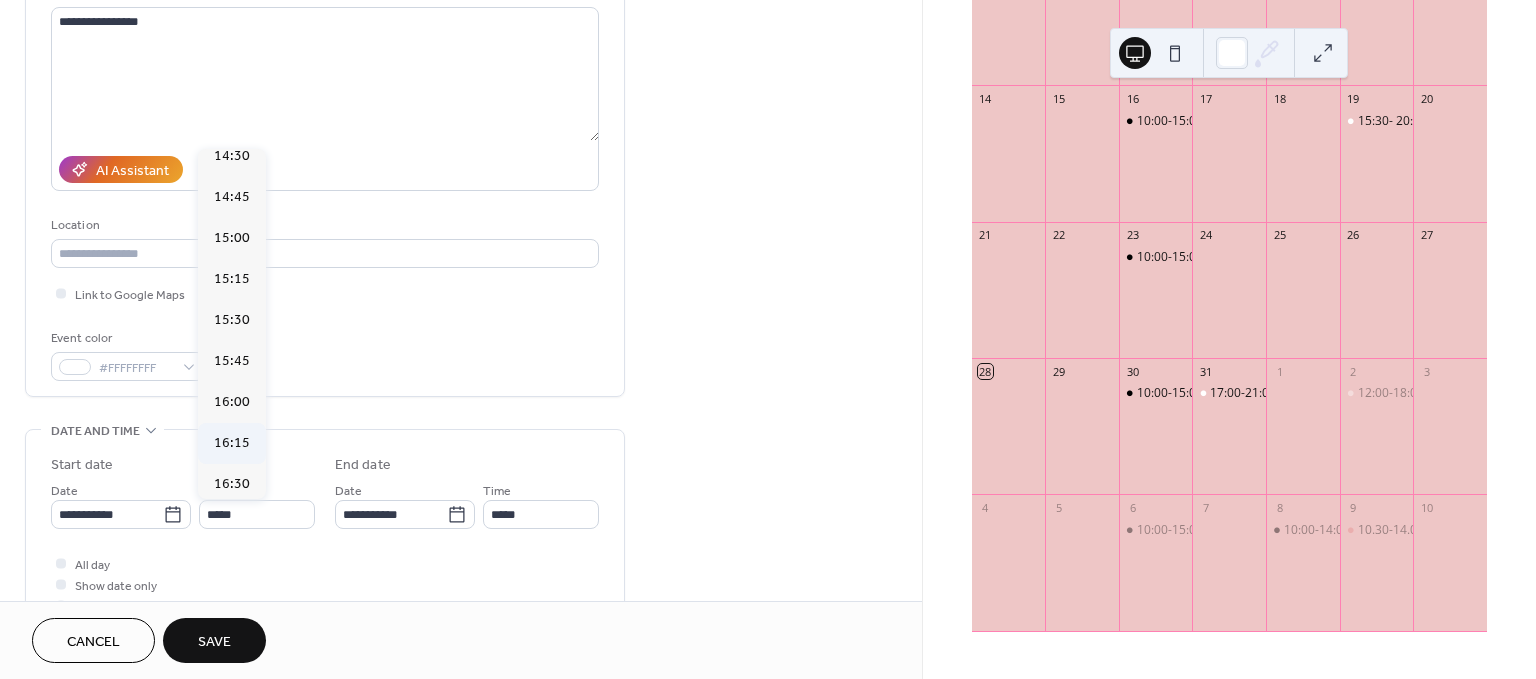 type on "*****" 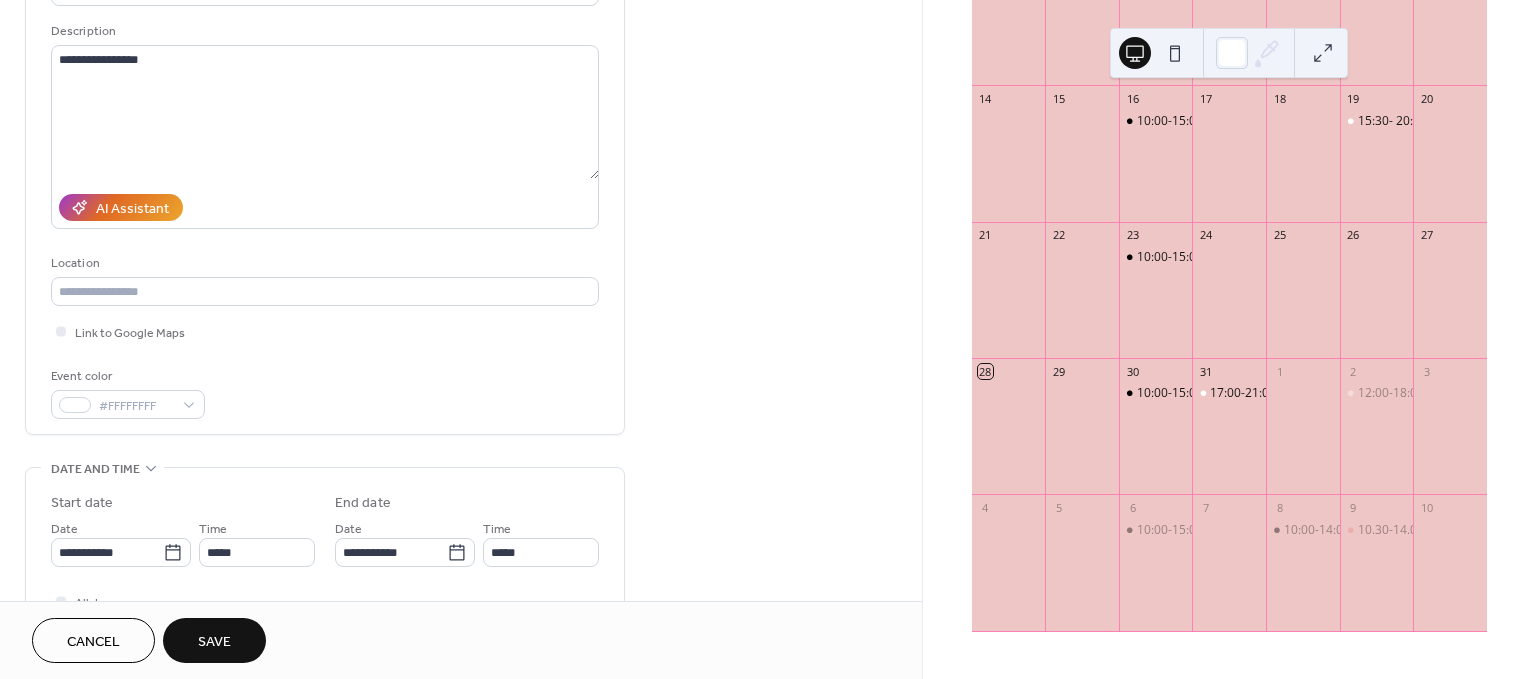 scroll, scrollTop: 222, scrollLeft: 0, axis: vertical 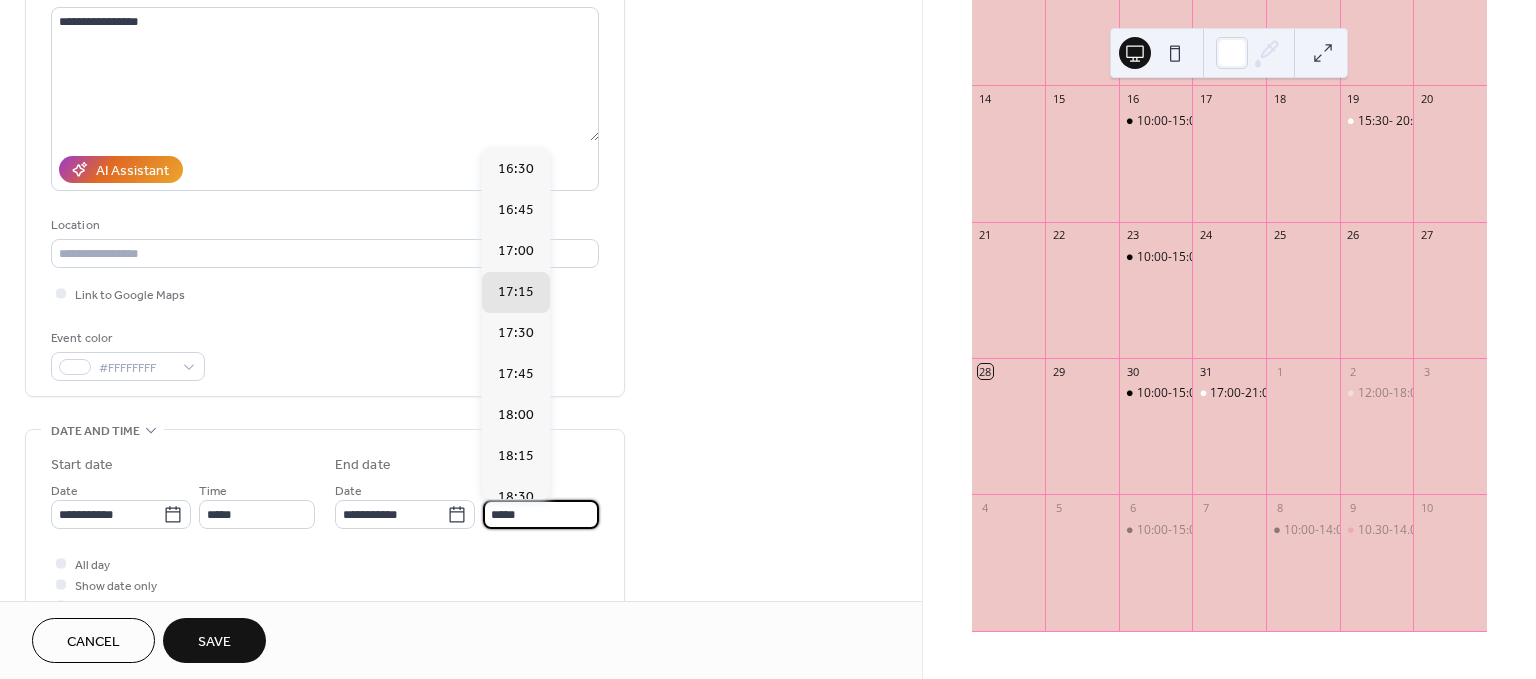 click on "*****" at bounding box center (541, 514) 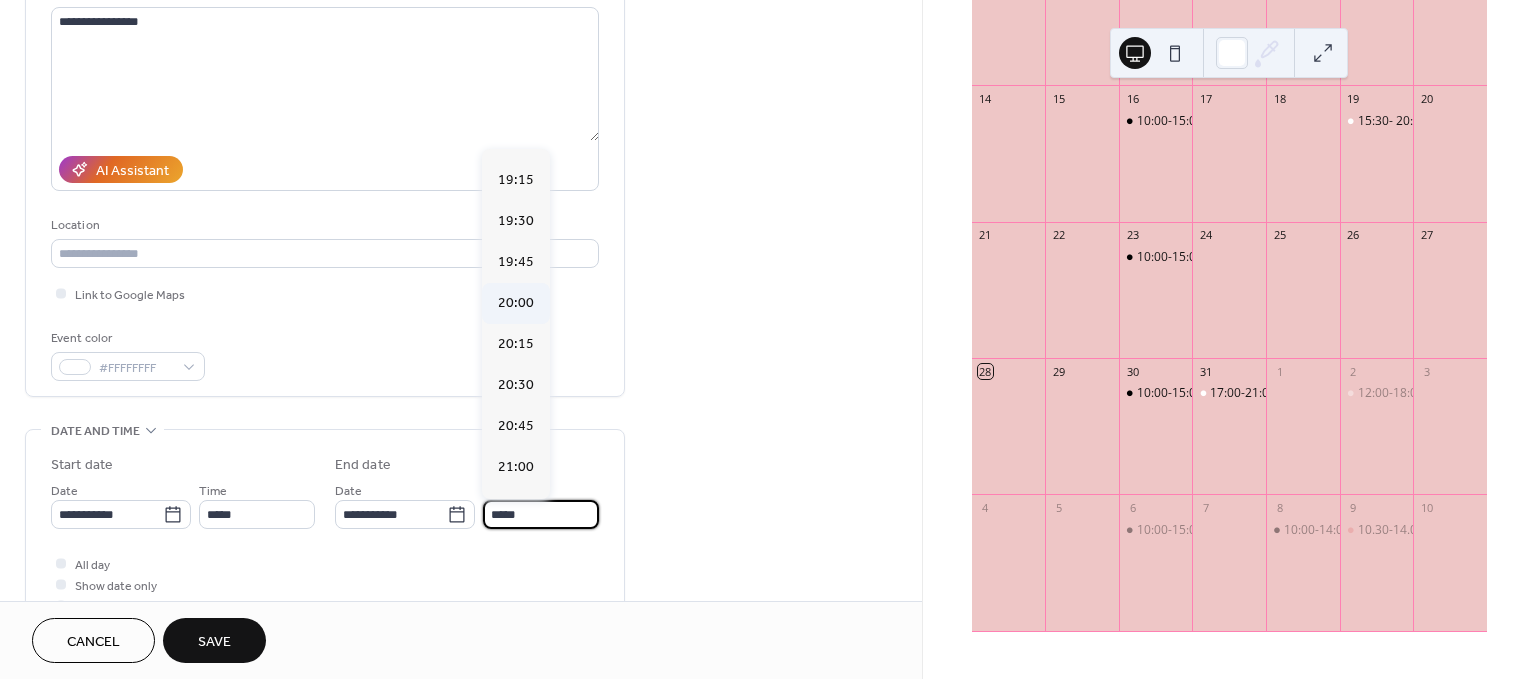 scroll, scrollTop: 444, scrollLeft: 0, axis: vertical 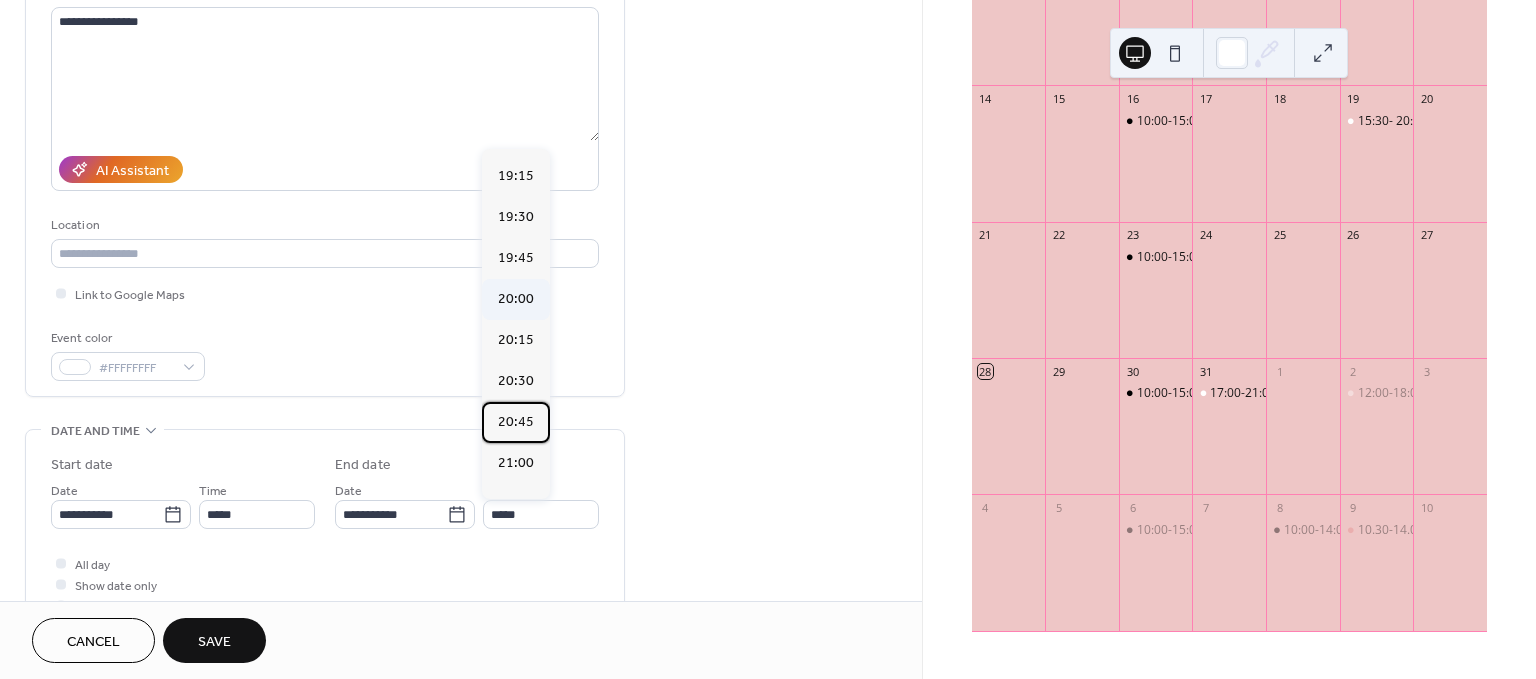 click on "20:45" at bounding box center [516, 422] 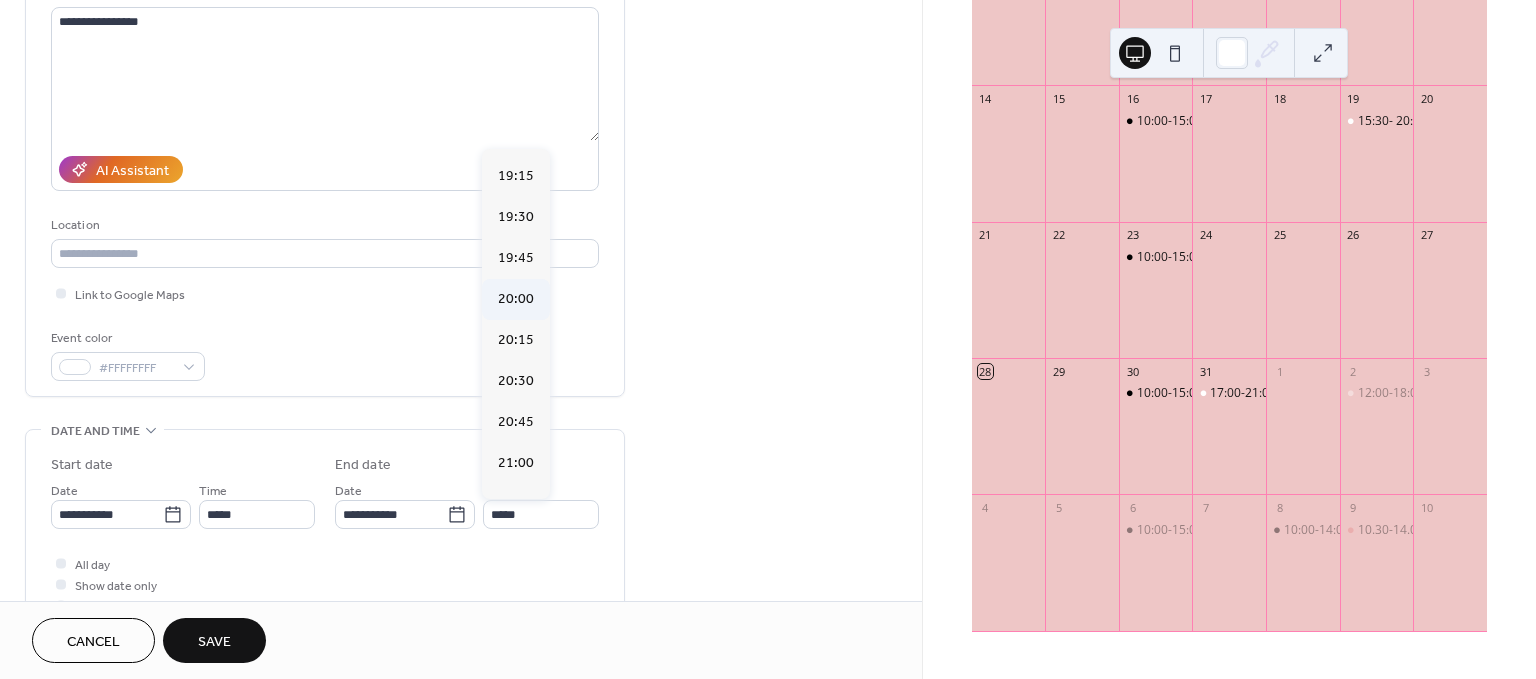 type on "*****" 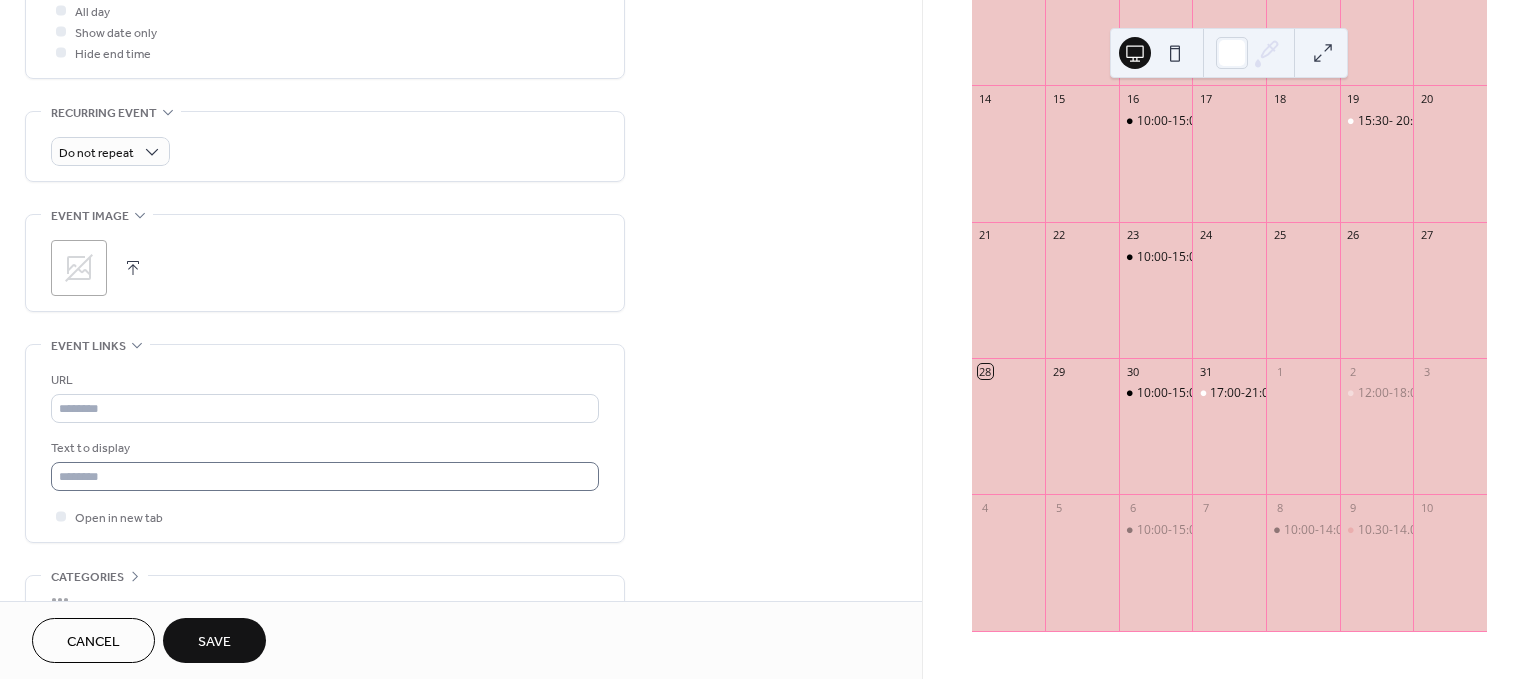 scroll, scrollTop: 777, scrollLeft: 0, axis: vertical 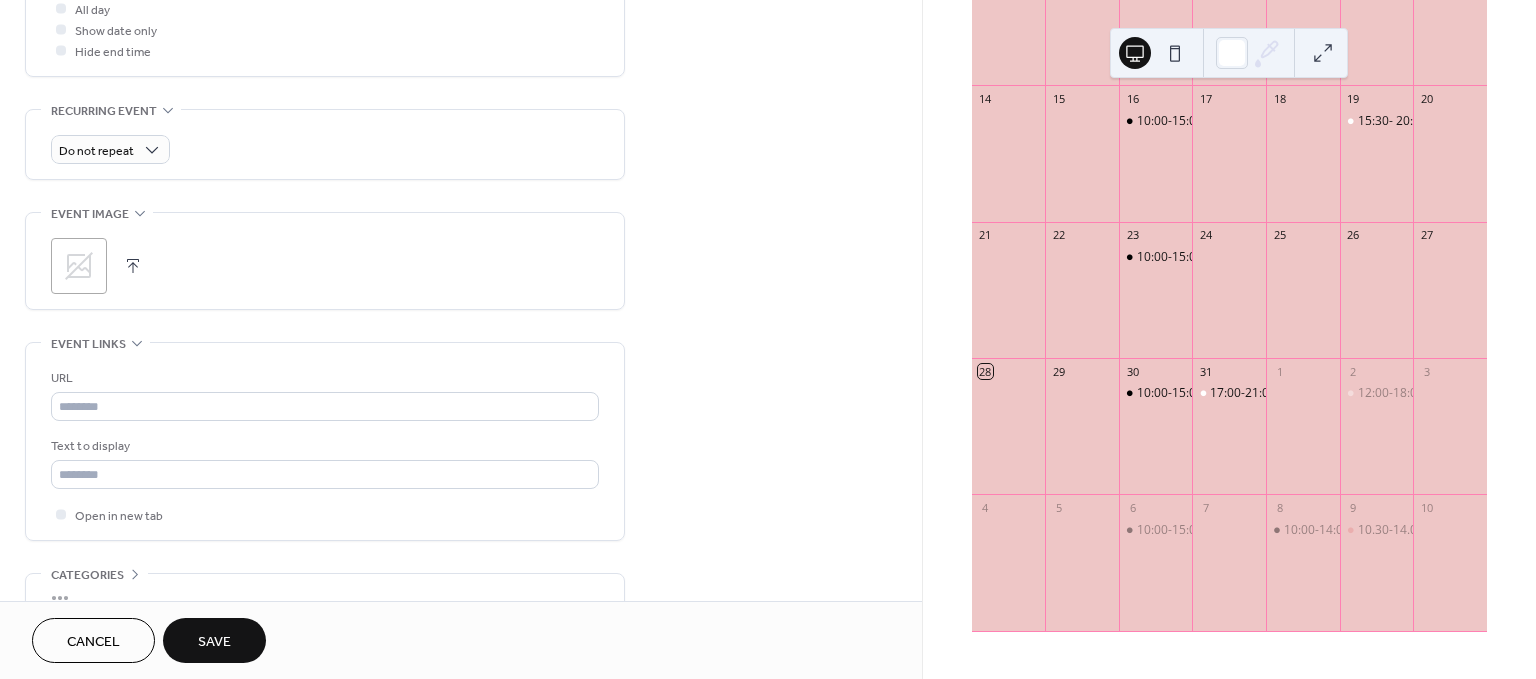 click on "Save" at bounding box center [214, 642] 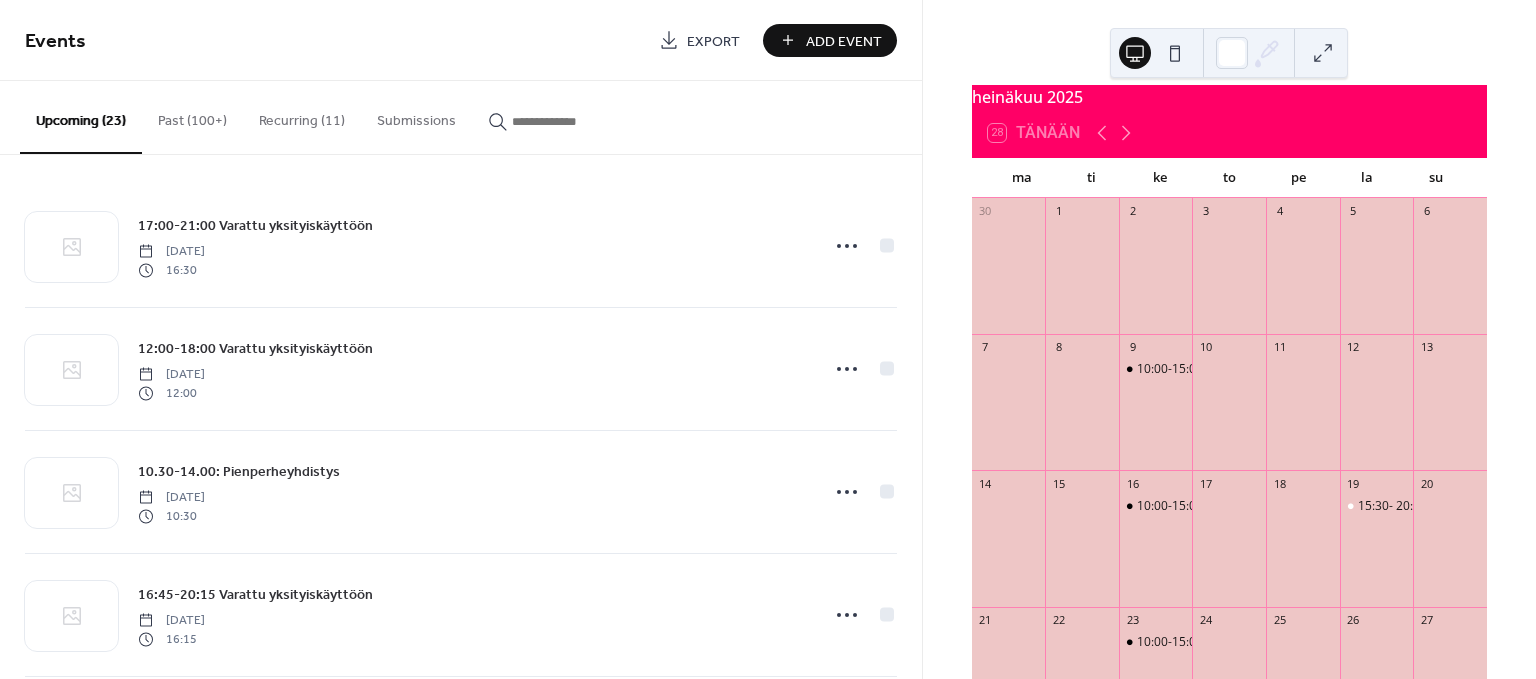 scroll, scrollTop: 0, scrollLeft: 0, axis: both 